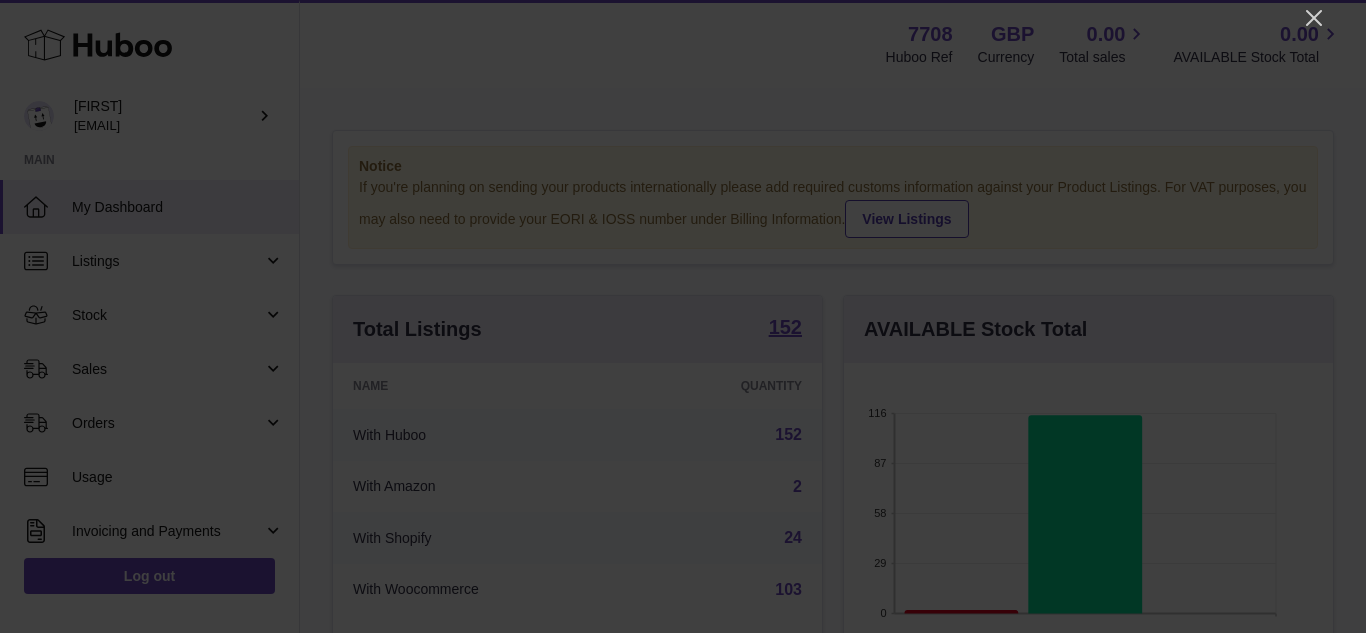 scroll, scrollTop: 0, scrollLeft: 0, axis: both 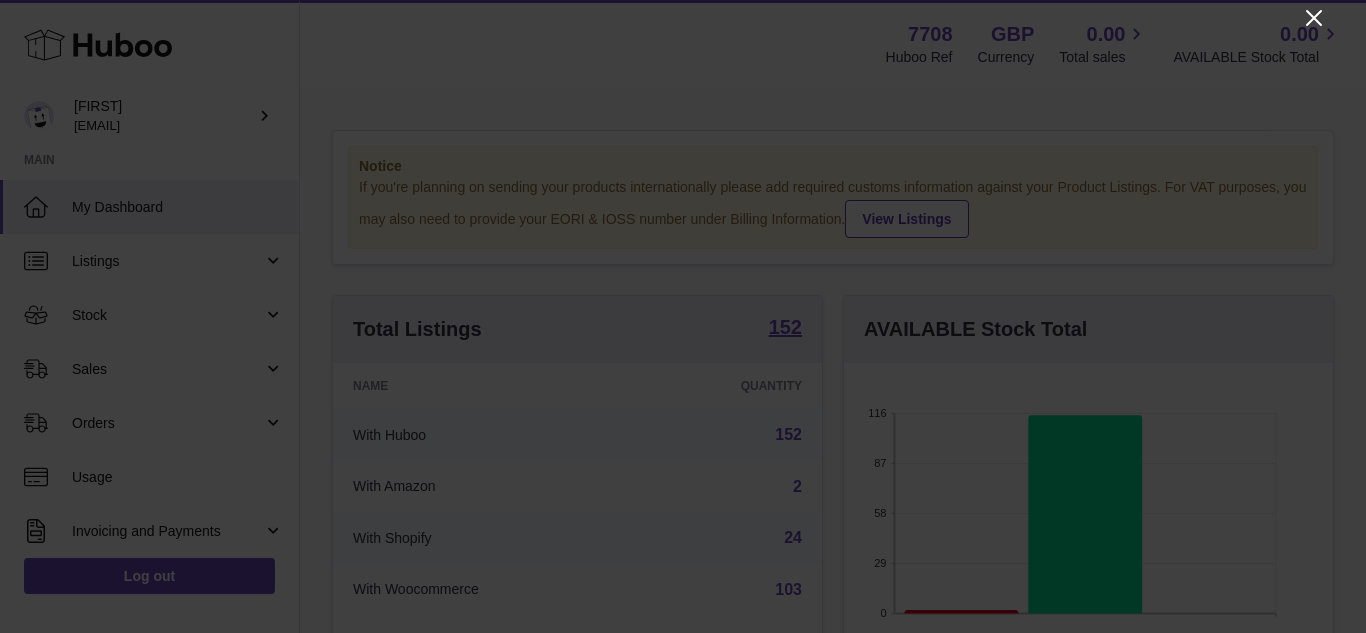 click 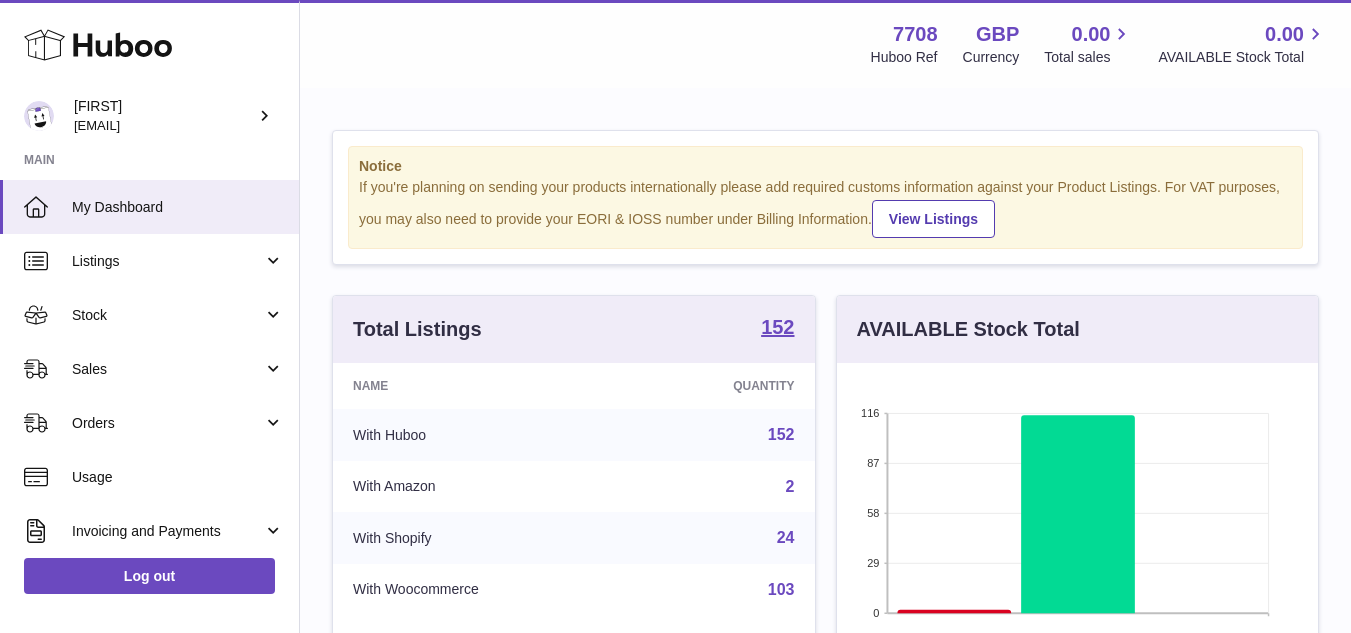 scroll, scrollTop: 312, scrollLeft: 481, axis: both 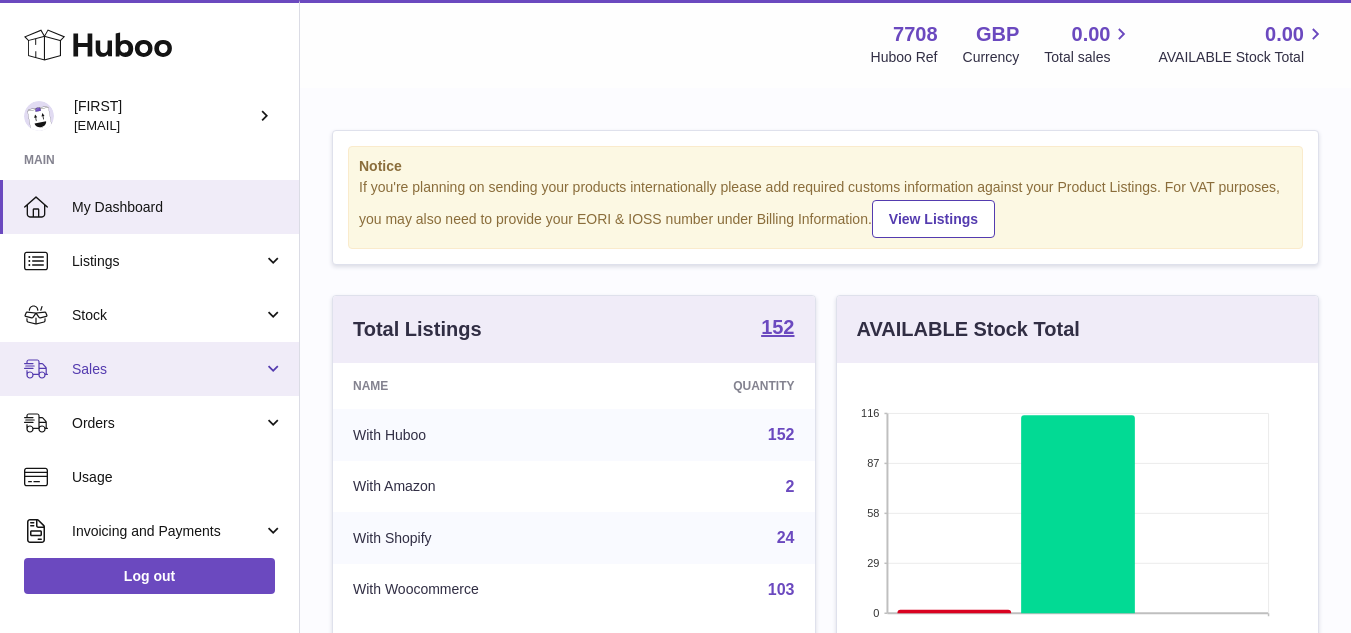 click on "Sales" at bounding box center [167, 369] 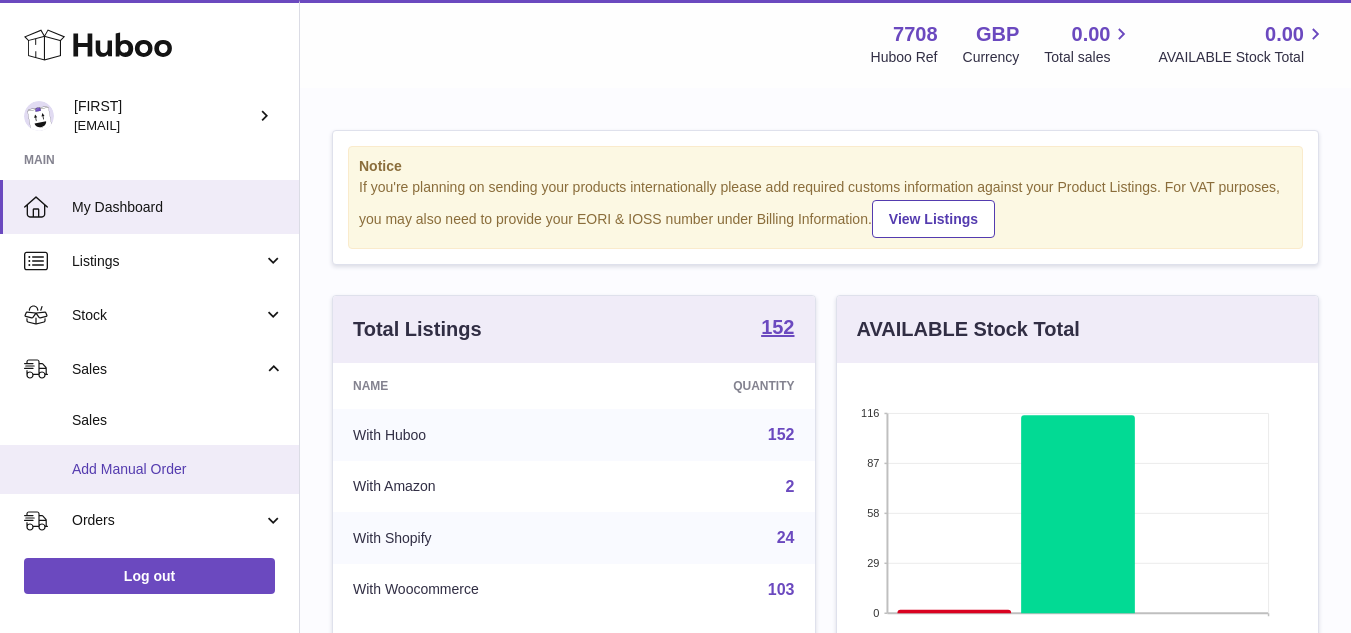 click on "Add Manual Order" at bounding box center (149, 469) 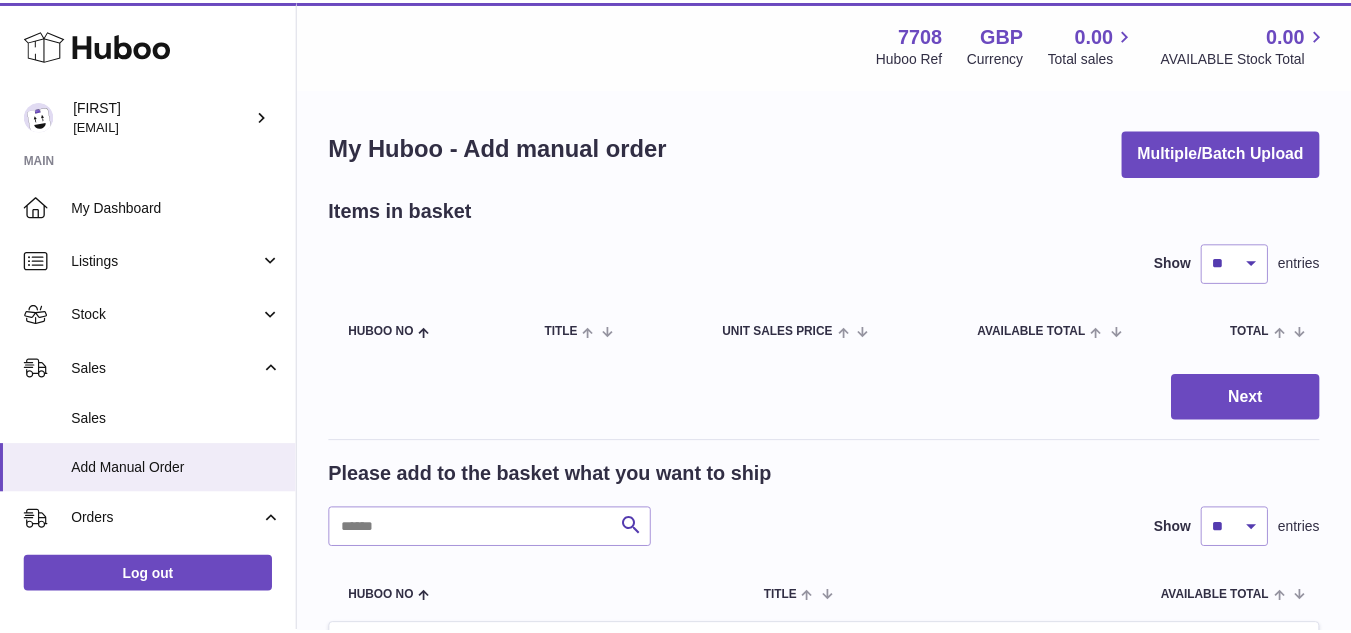 scroll, scrollTop: 0, scrollLeft: 0, axis: both 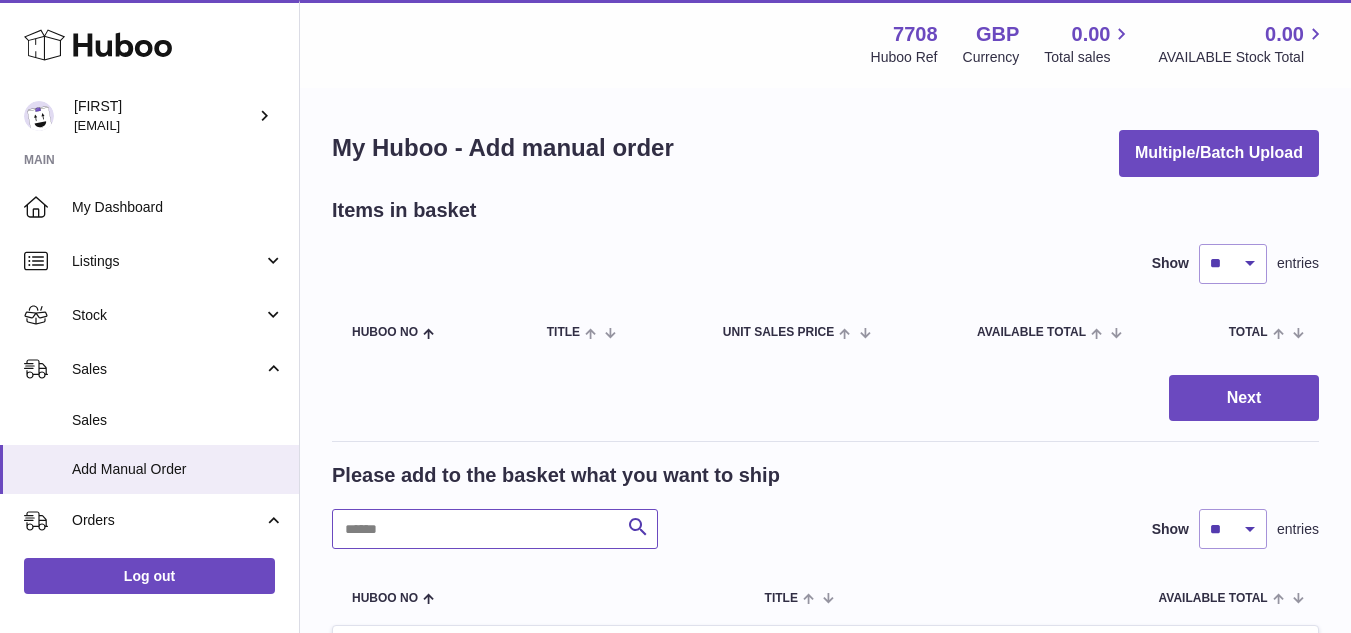 click at bounding box center (495, 529) 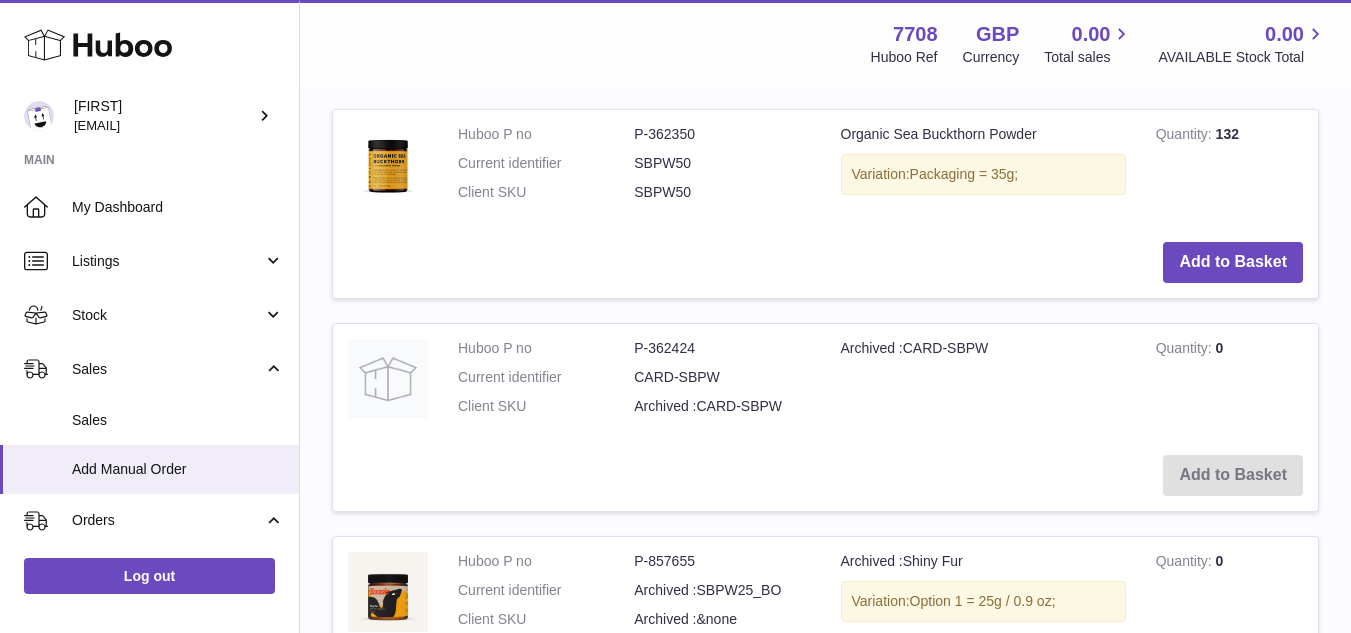 scroll, scrollTop: 521, scrollLeft: 0, axis: vertical 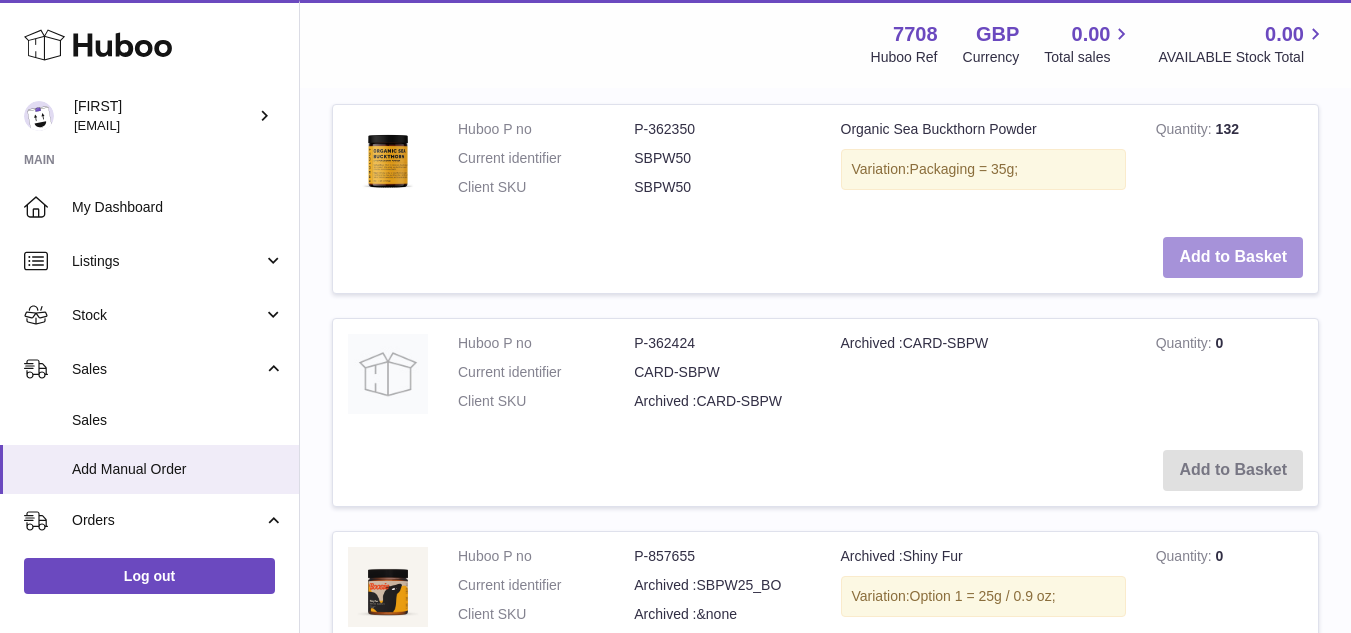 type on "****" 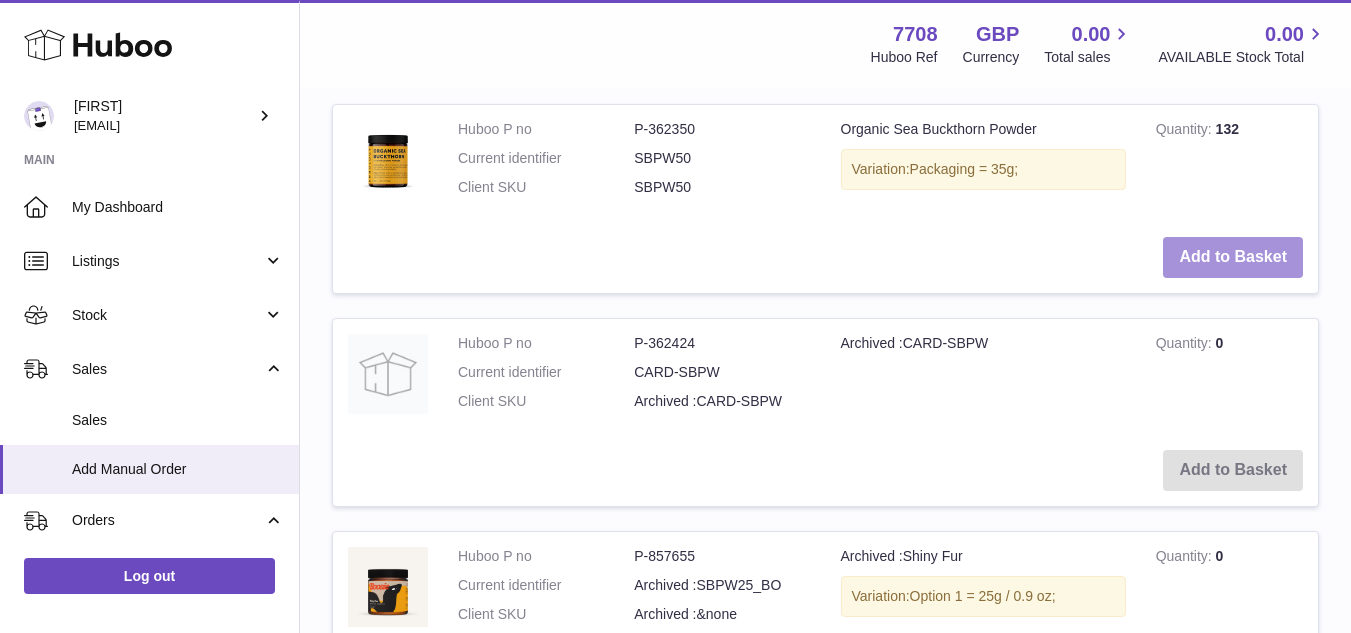 click on "Add to Basket" at bounding box center [1233, 257] 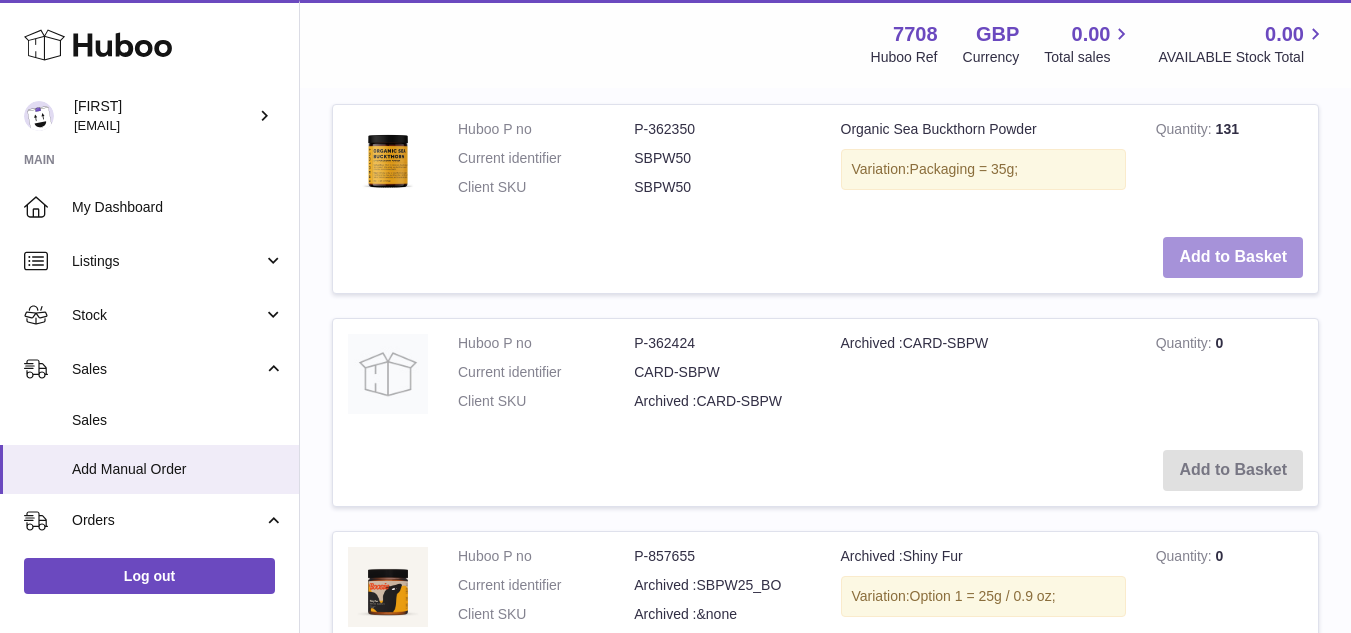 scroll, scrollTop: 743, scrollLeft: 0, axis: vertical 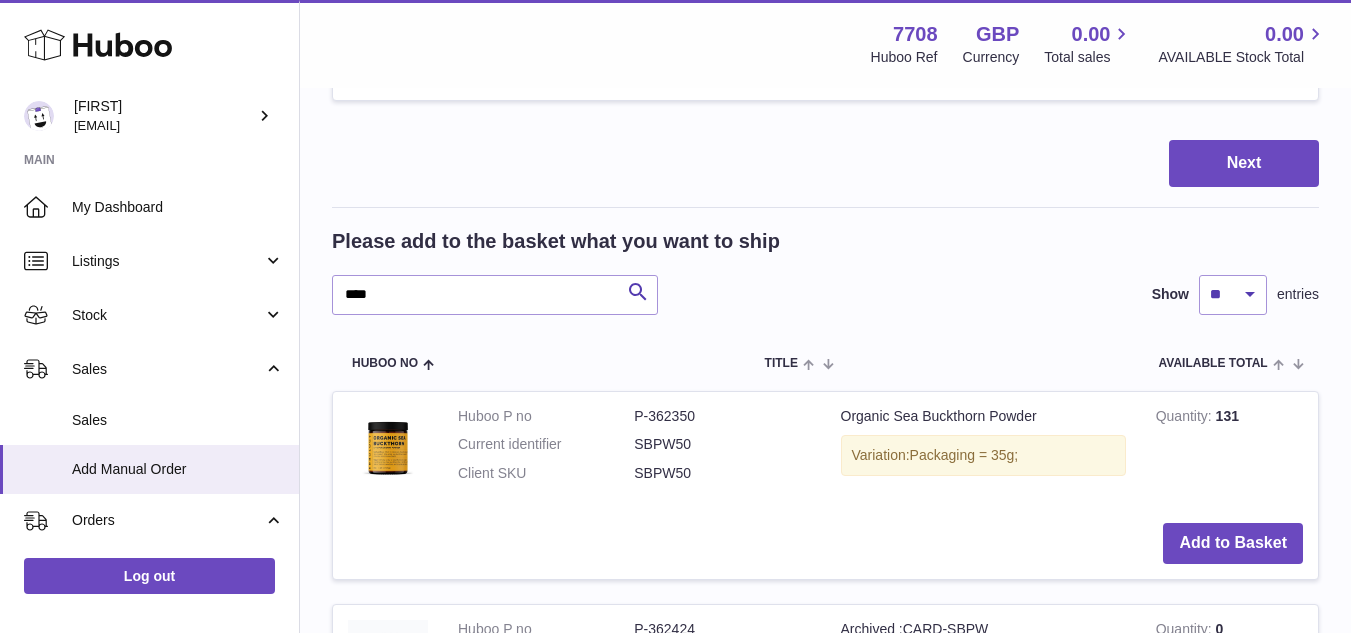 click on "Please add to the basket what you want to ship   ****     Search
Show
** ** ** ***
entries" at bounding box center [825, 271] 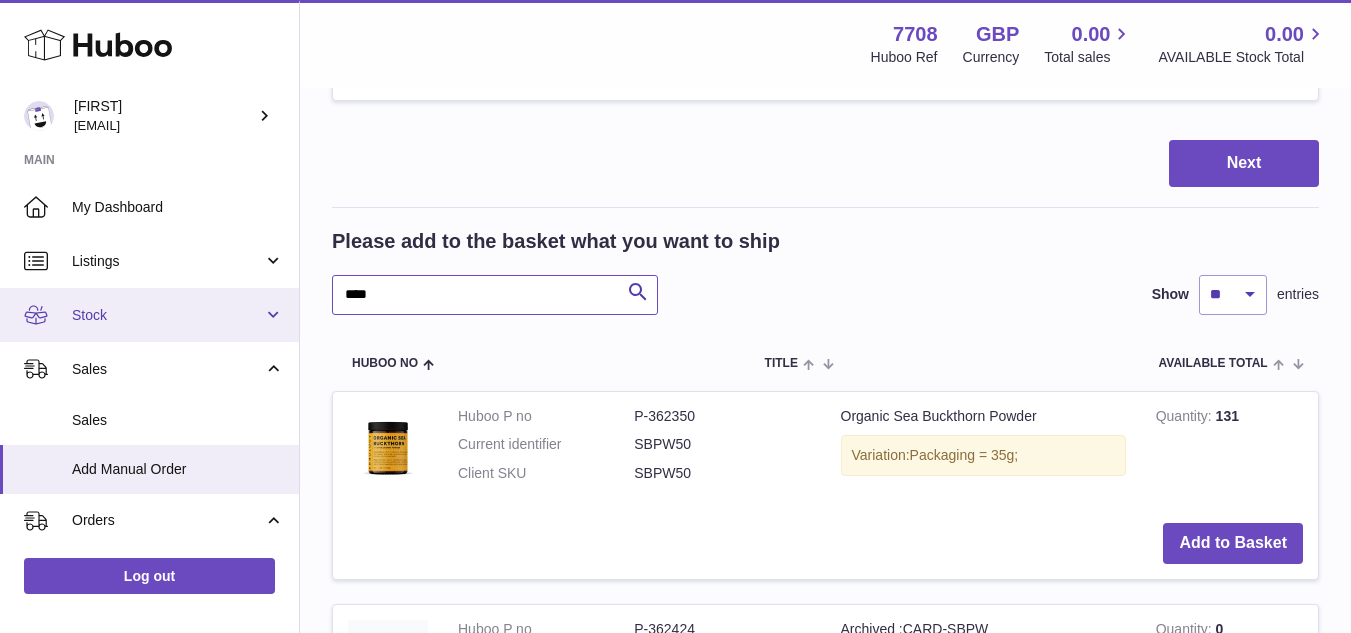 drag, startPoint x: 423, startPoint y: 288, endPoint x: 281, endPoint y: 288, distance: 142 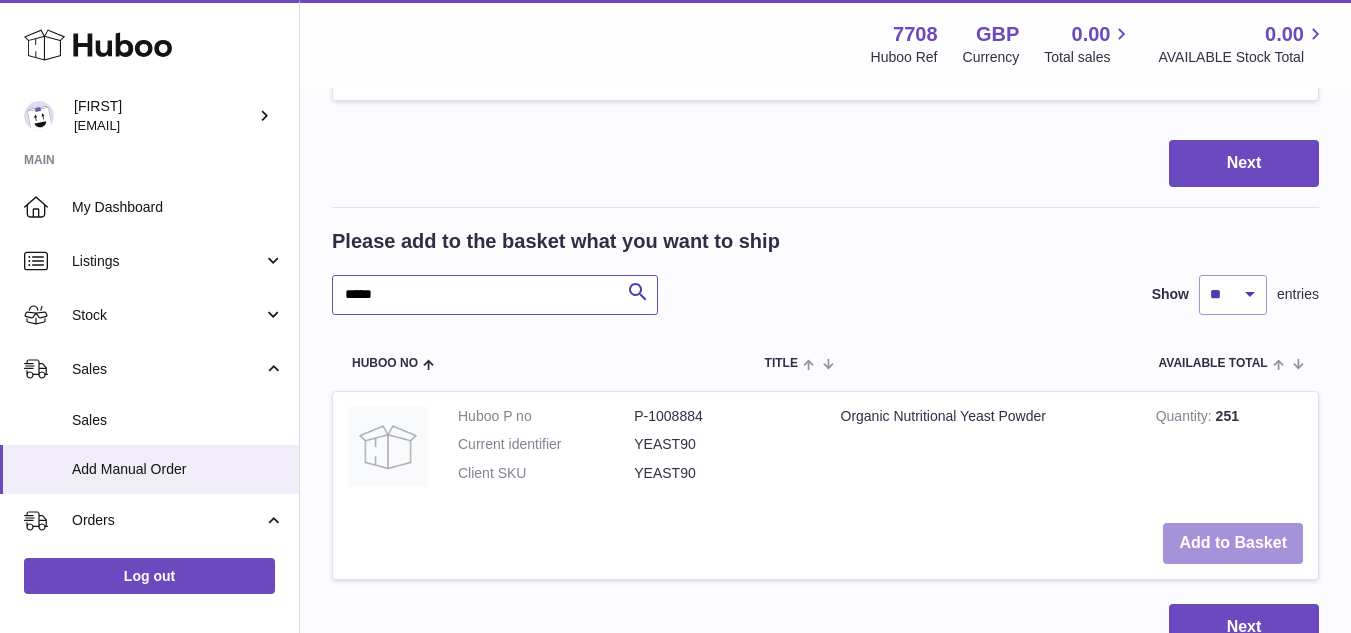 type on "*****" 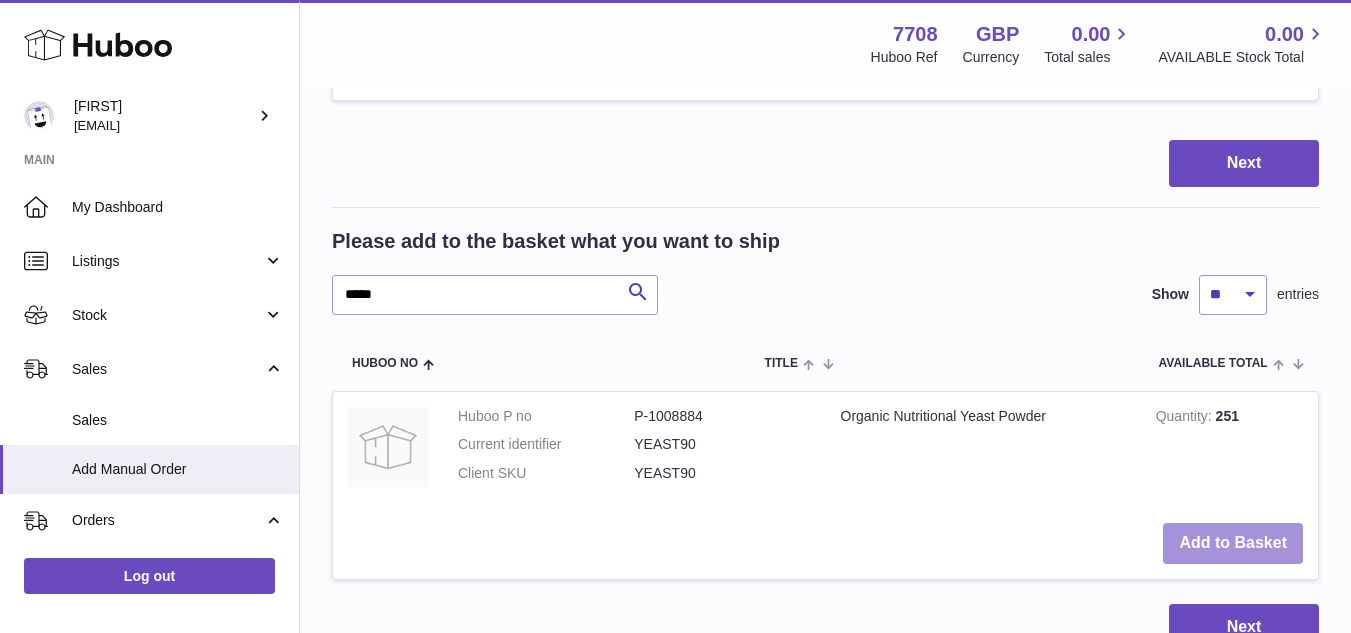 click on "Add to Basket" at bounding box center (1233, 543) 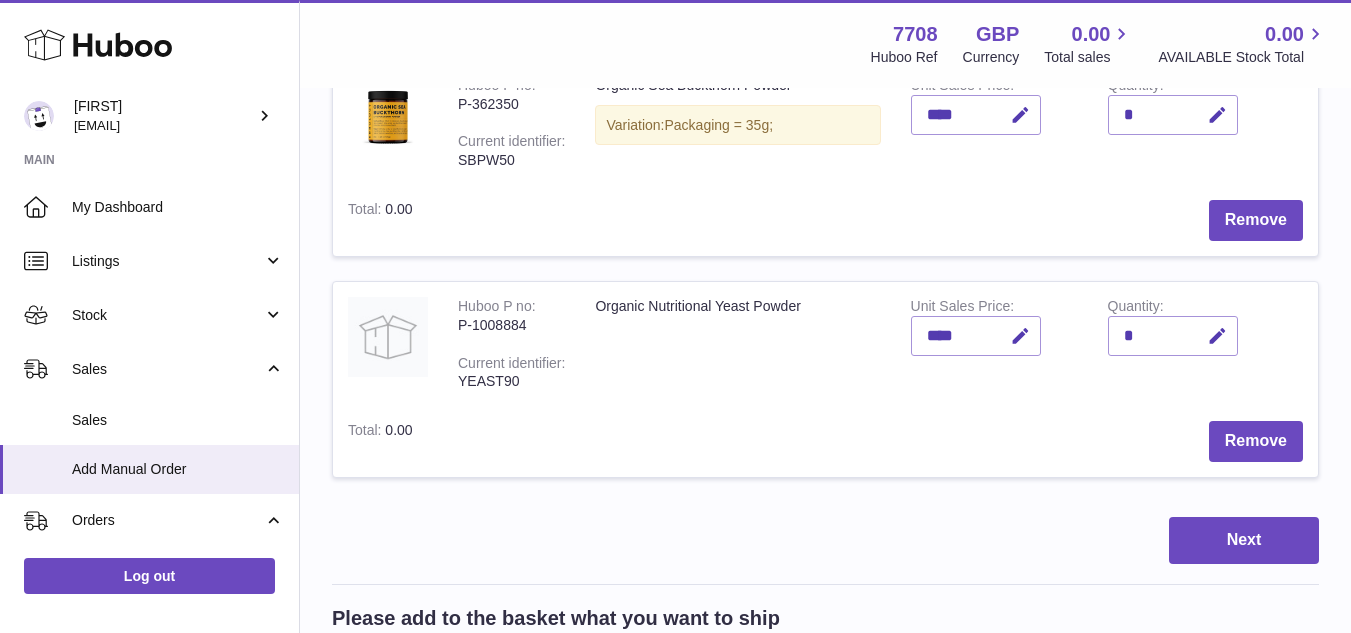 scroll, scrollTop: 302, scrollLeft: 0, axis: vertical 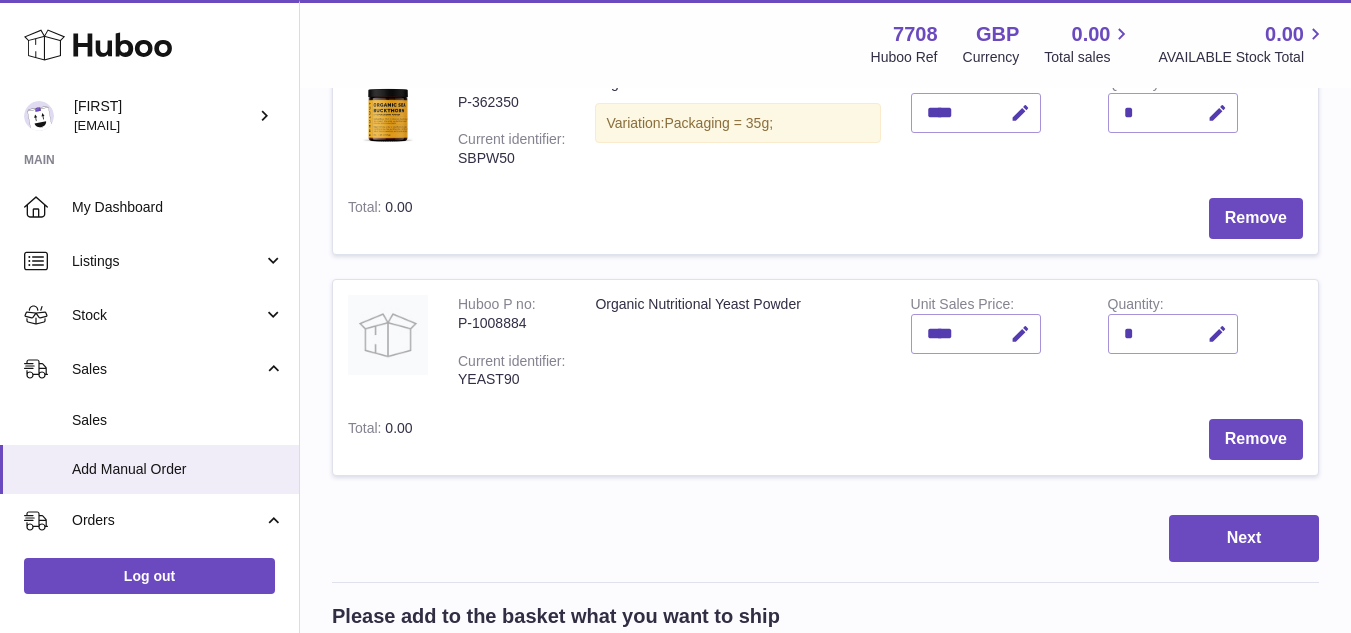 click on "Items in basket
Show
** ** ** ***
entries
Huboo no       Title       Unit Sales Price       AVAILABLE Total       Total
Action
Huboo P no   P-362350   Current identifier   SBPW50
Organic Sea Buckthorn Powder
Variation:
Packaging = 35g;
Unit Sales Price
****
Quantity
*
Total   0.00
Remove
Huboo P no   P-1008884   Current identifier   YEAST90
Organic Nutritional Yeast Powder
Unit Sales Price
****
Quantity
*
Total   0.00
Remove" at bounding box center (825, 460) 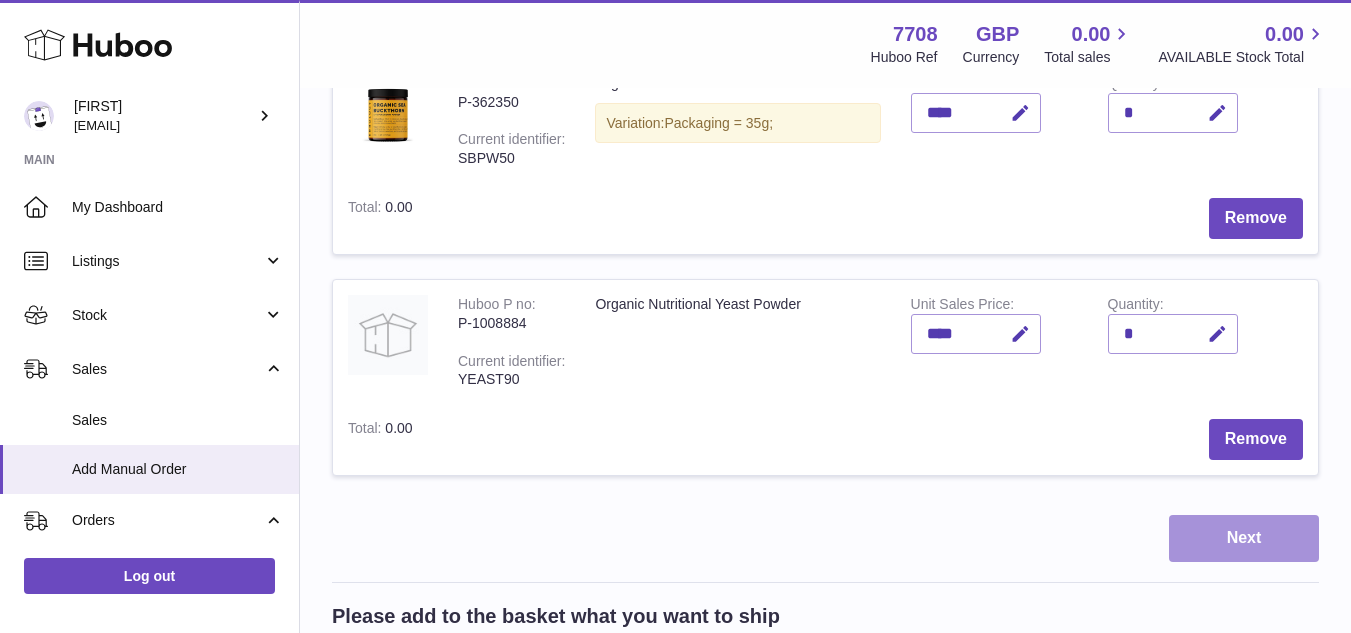 click on "Next" at bounding box center (1244, 538) 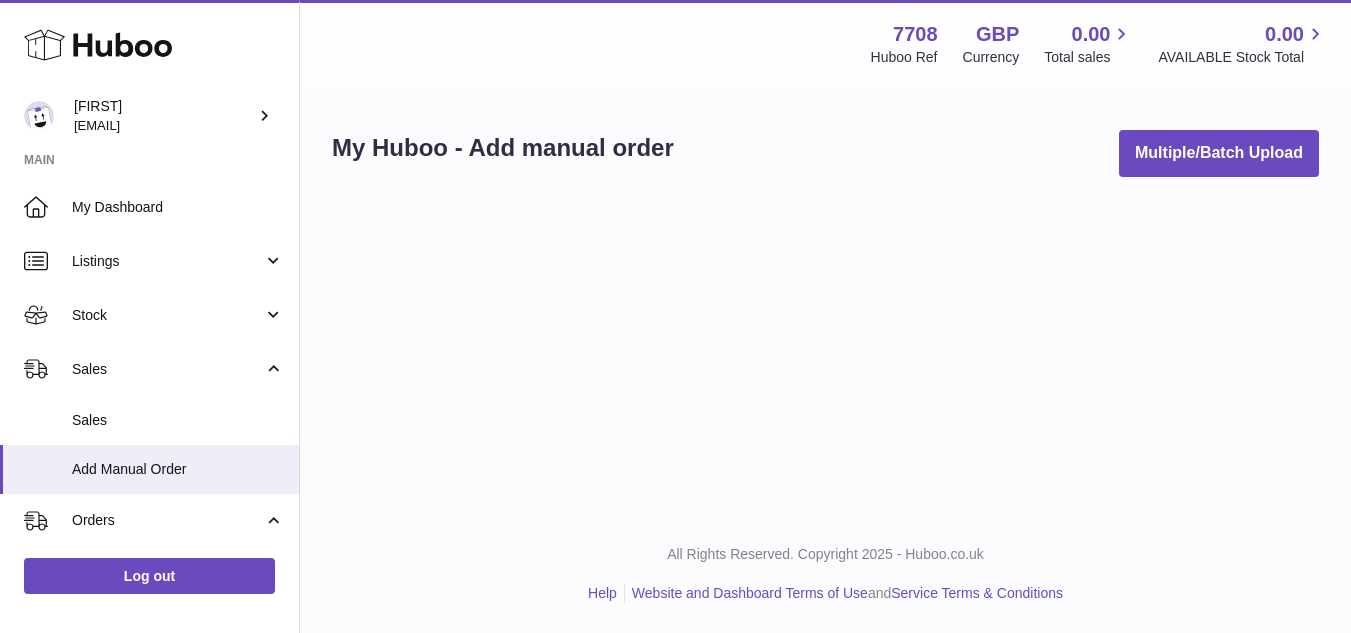 scroll, scrollTop: 0, scrollLeft: 0, axis: both 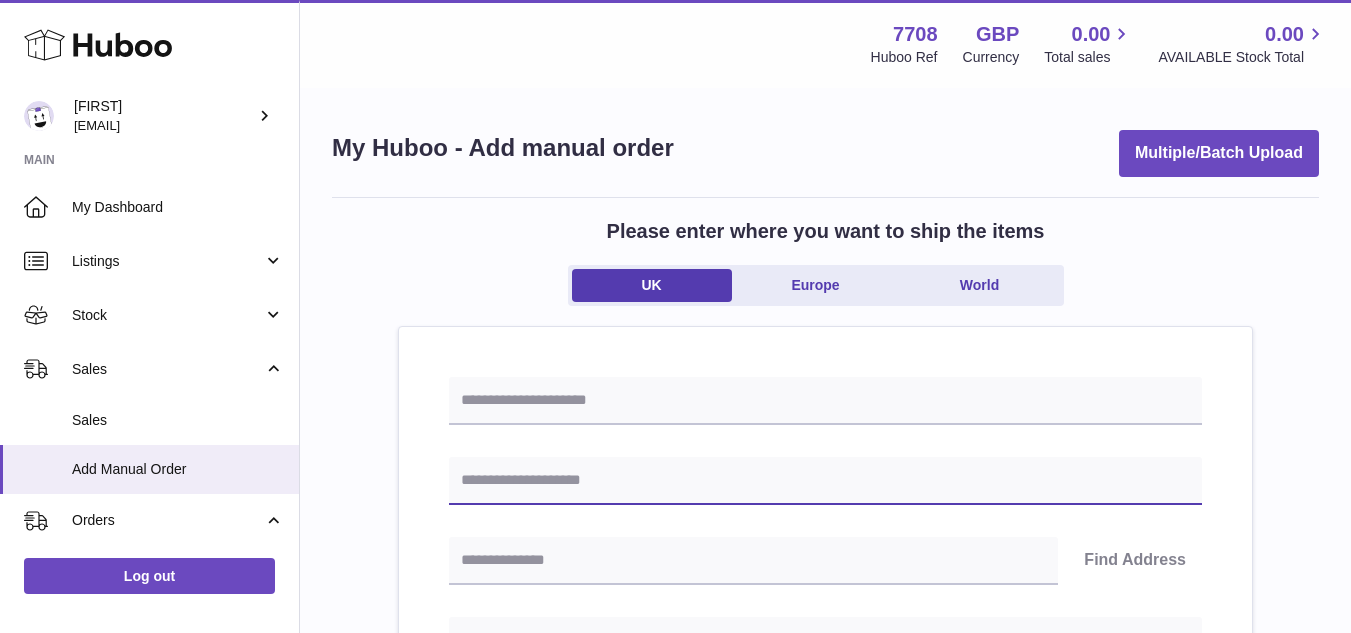 click at bounding box center (825, 481) 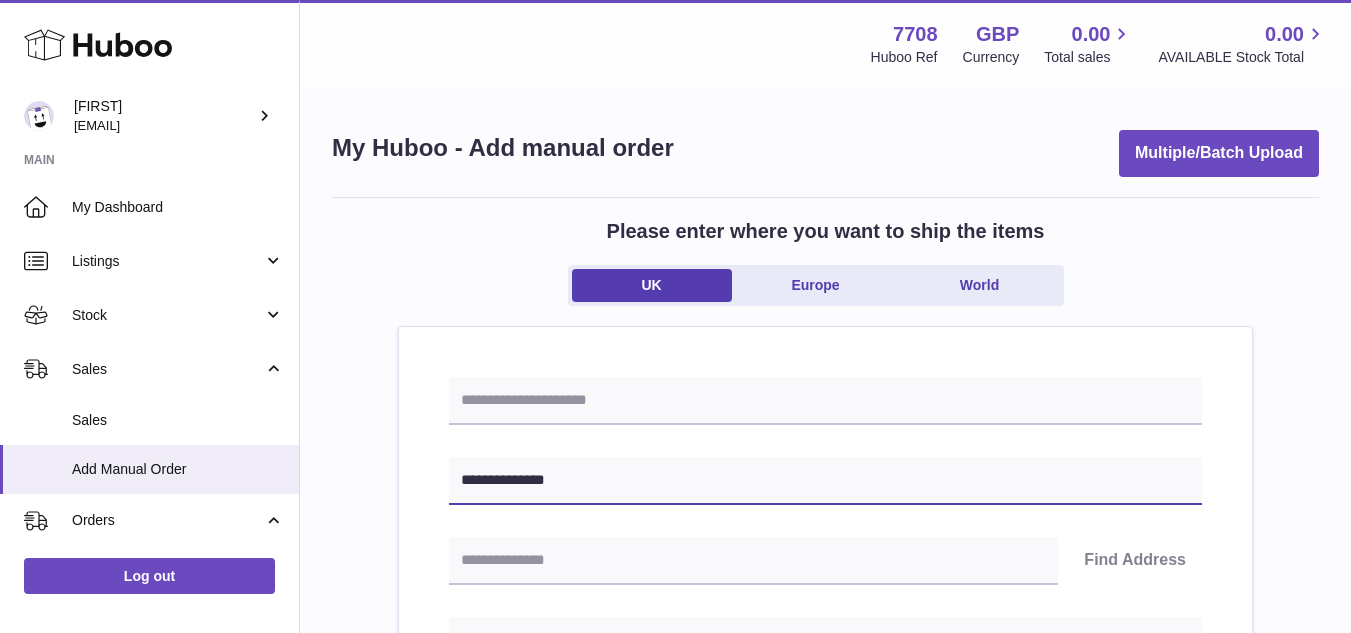 type on "**********" 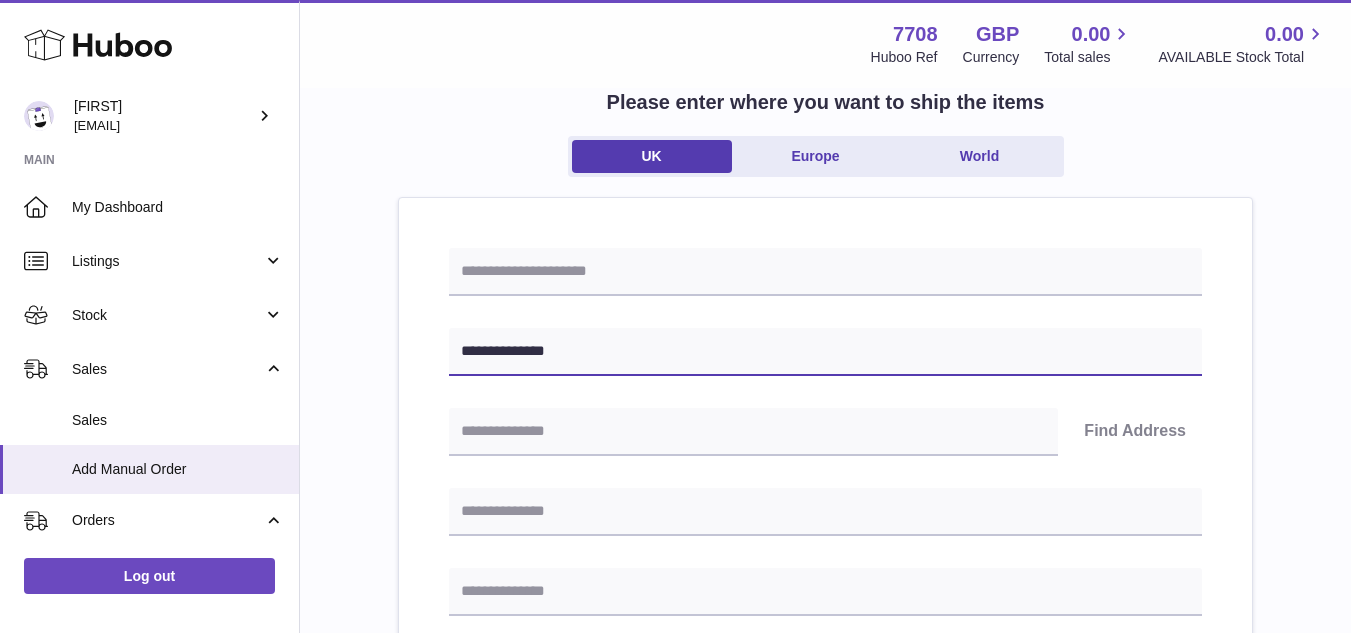scroll, scrollTop: 176, scrollLeft: 0, axis: vertical 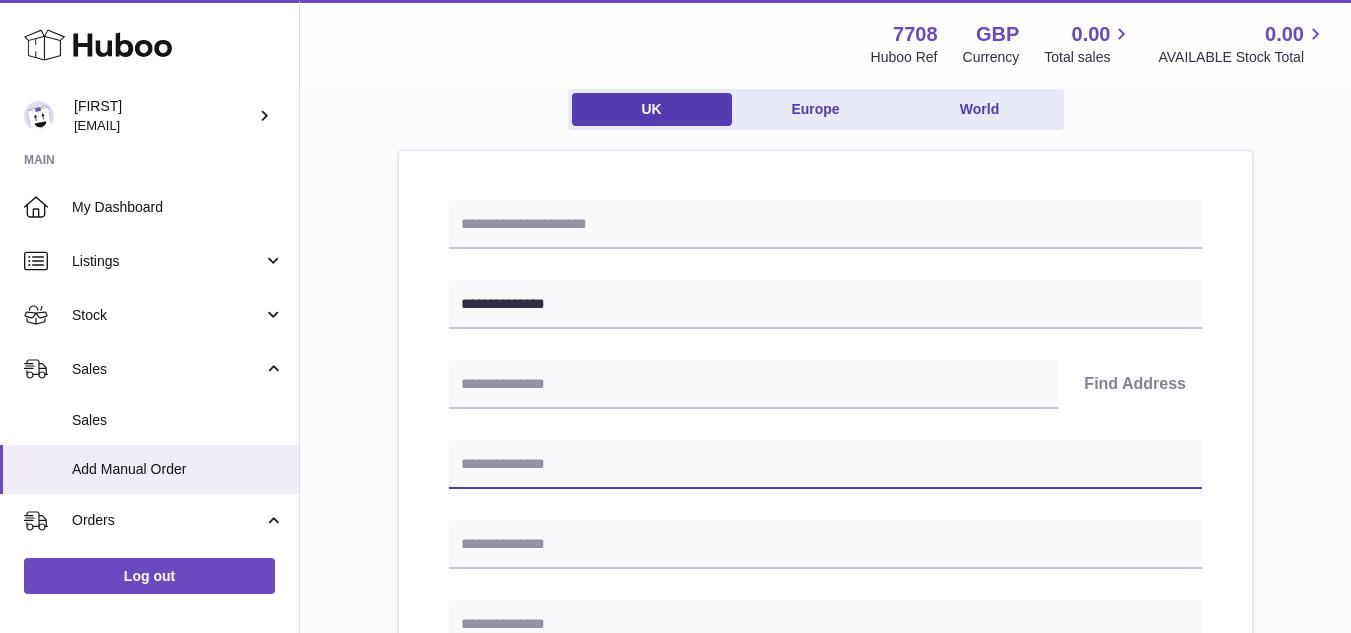 click at bounding box center (825, 465) 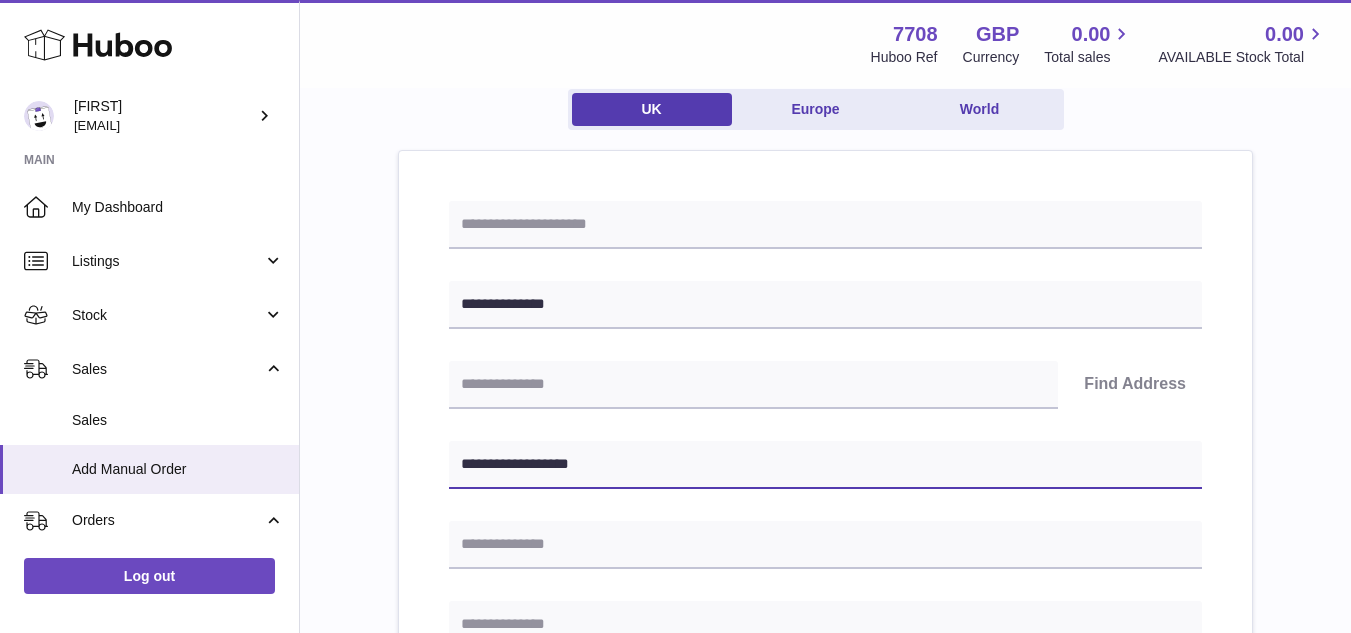 type on "**********" 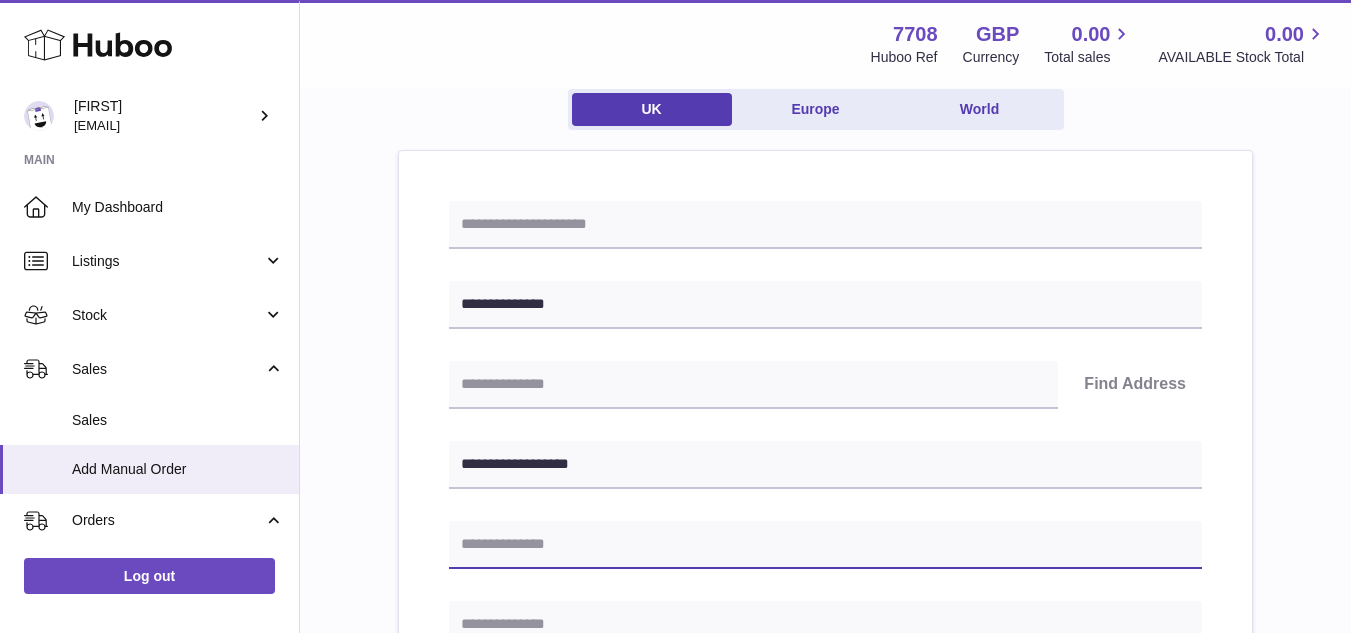 click at bounding box center (825, 545) 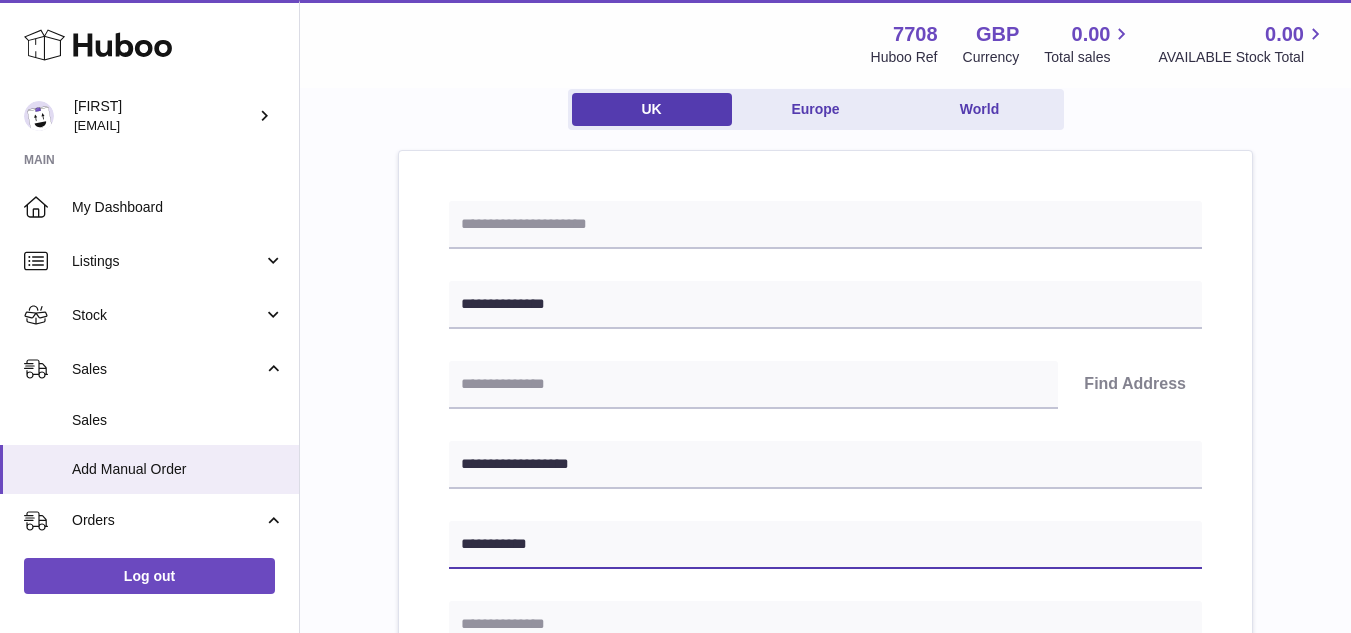 type on "**********" 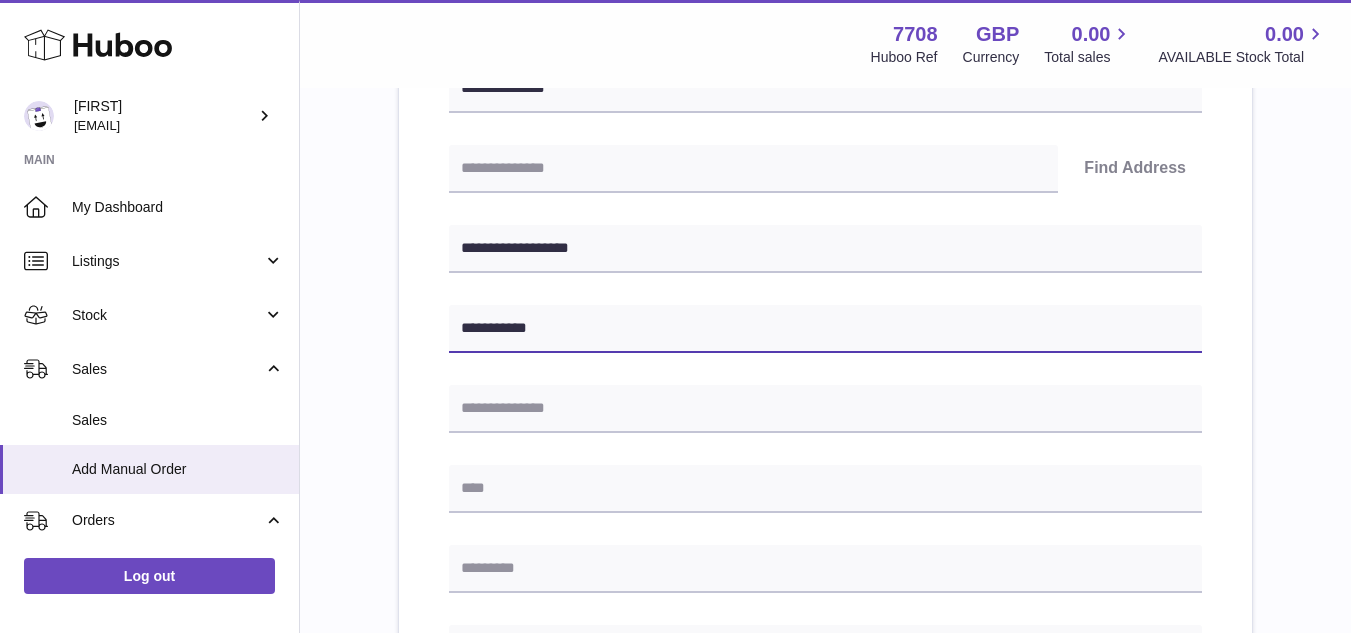 scroll, scrollTop: 430, scrollLeft: 0, axis: vertical 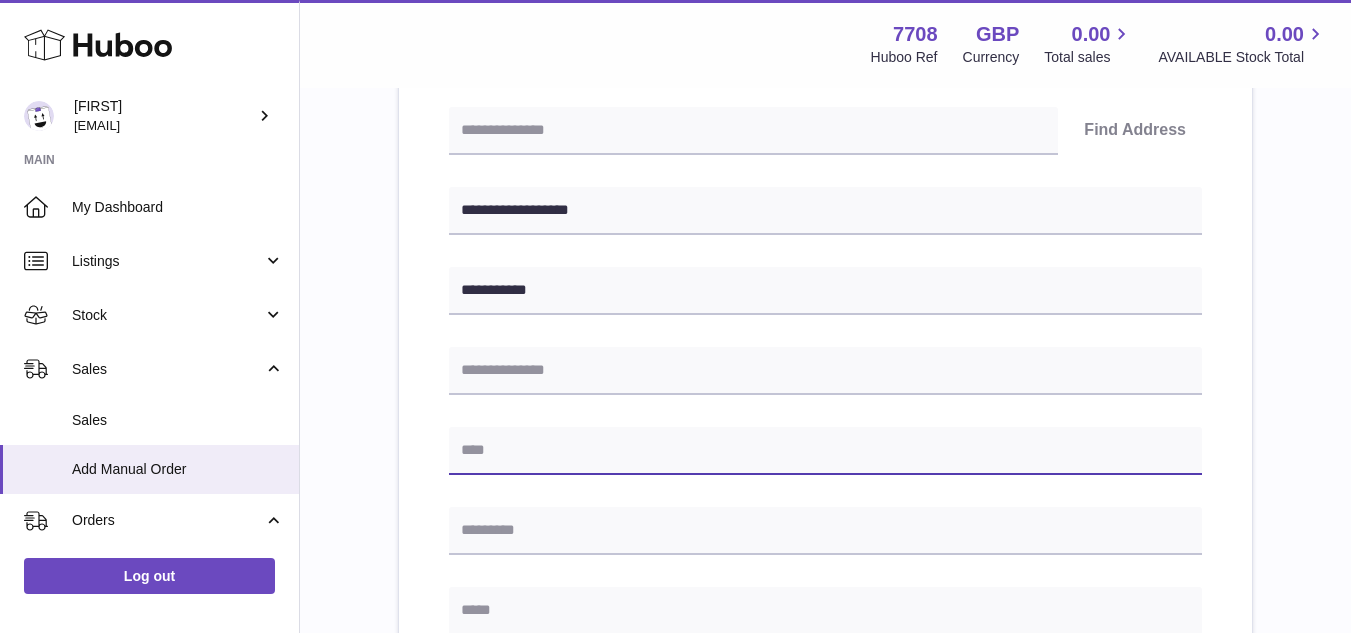 click at bounding box center (825, 451) 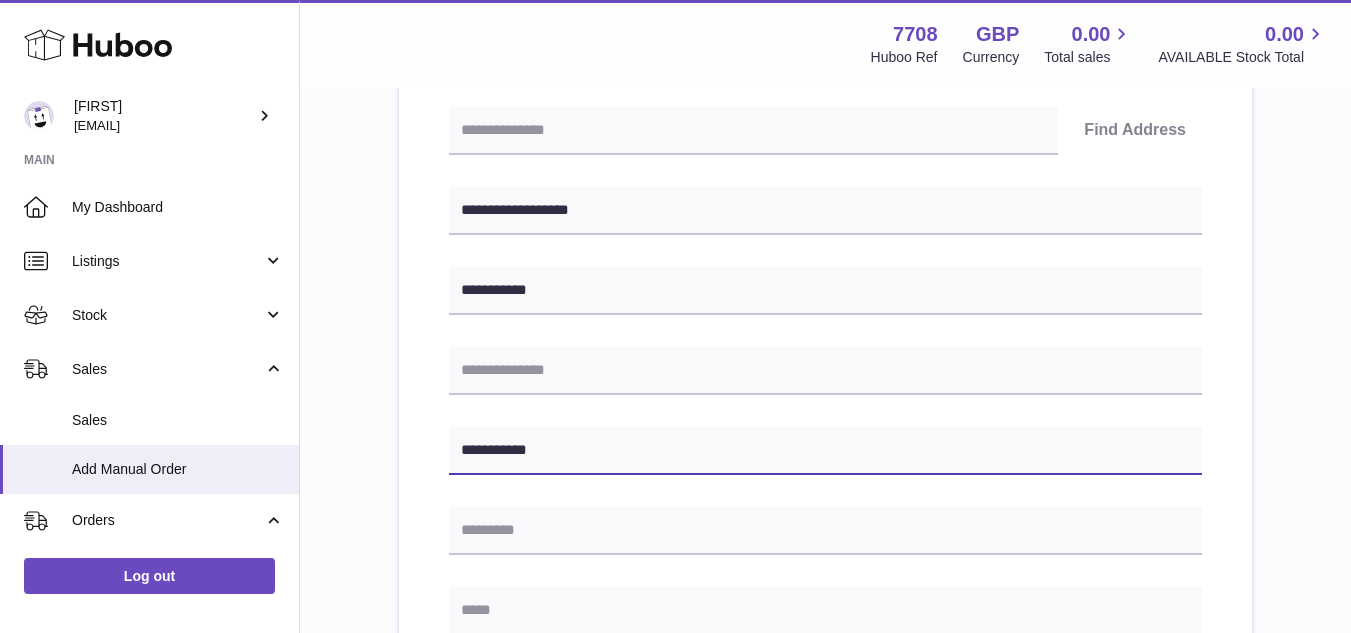 type on "**********" 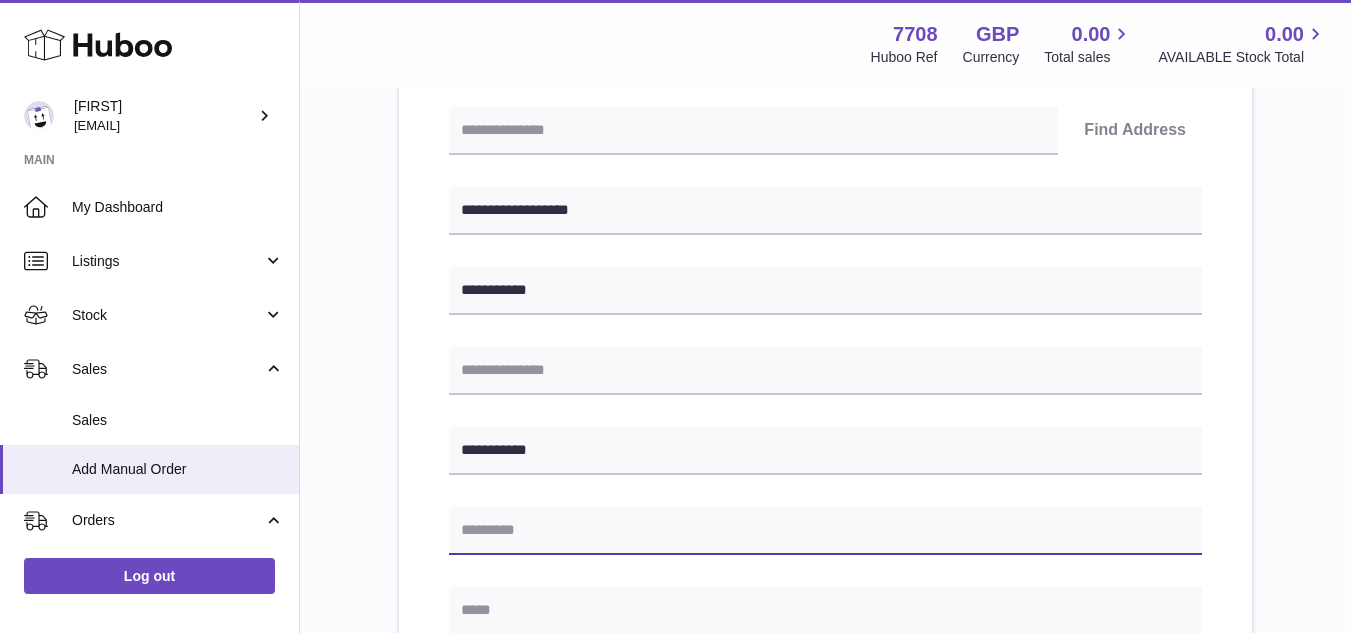 click at bounding box center (825, 531) 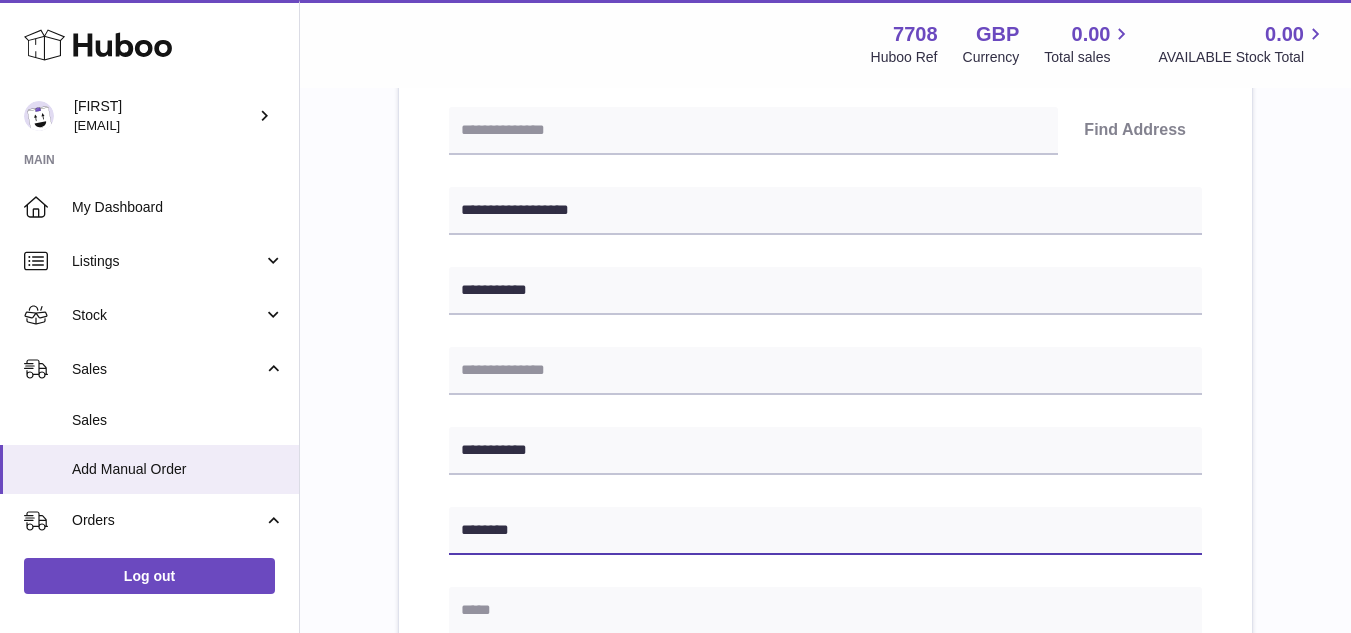 drag, startPoint x: 571, startPoint y: 537, endPoint x: 462, endPoint y: 536, distance: 109.004585 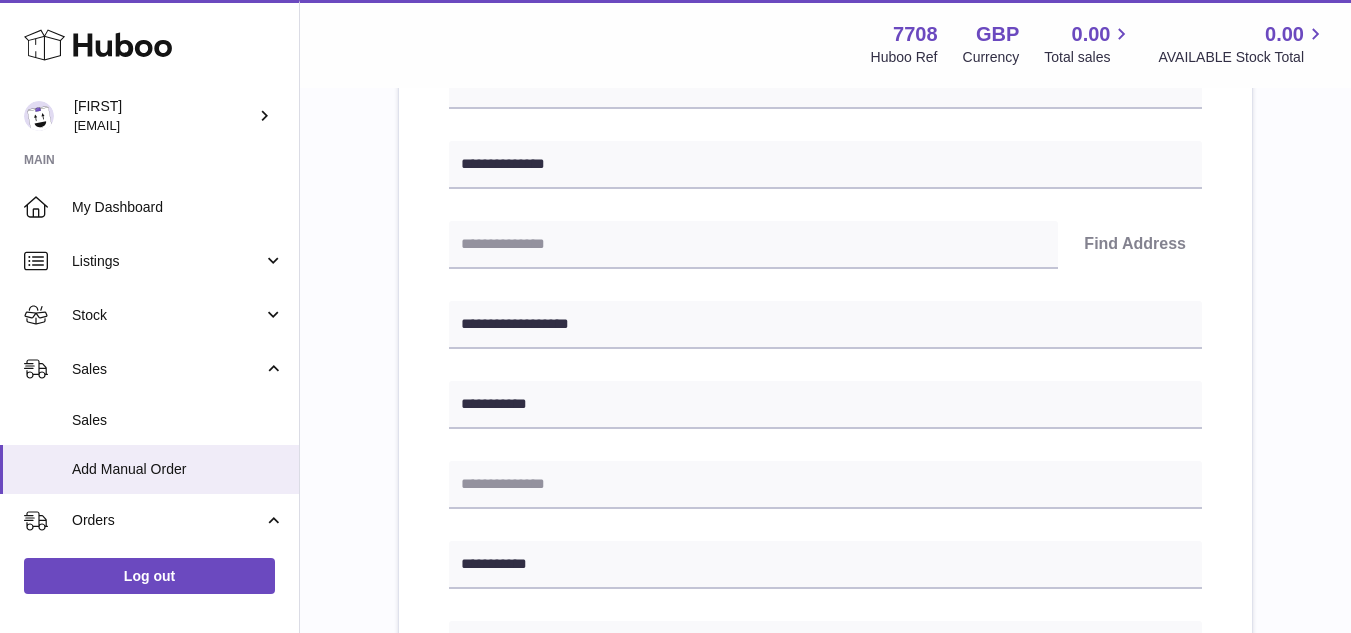 scroll, scrollTop: 304, scrollLeft: 0, axis: vertical 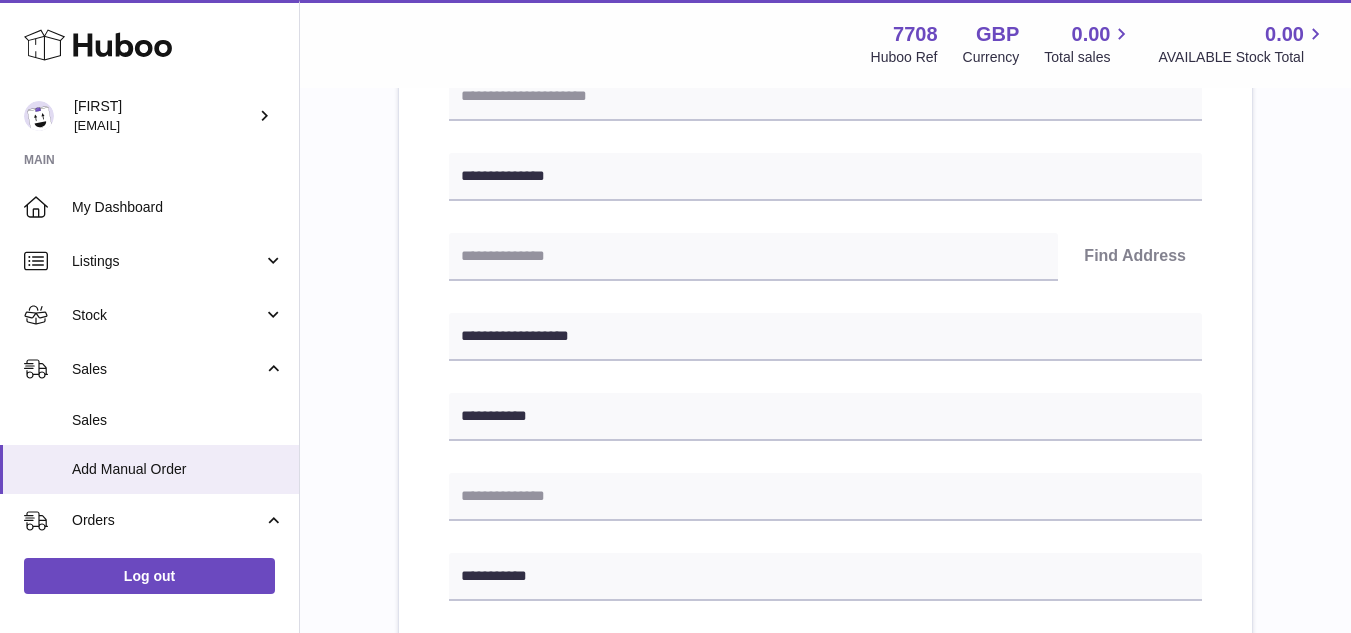 type on "*******" 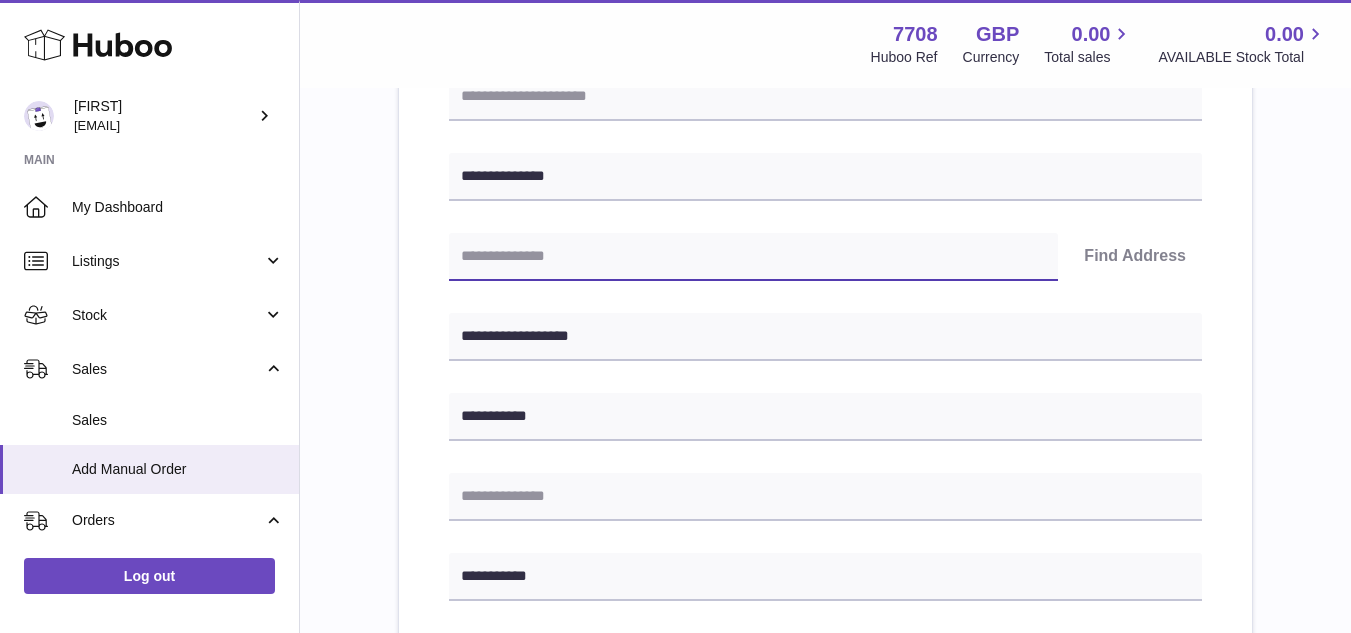 click at bounding box center (753, 257) 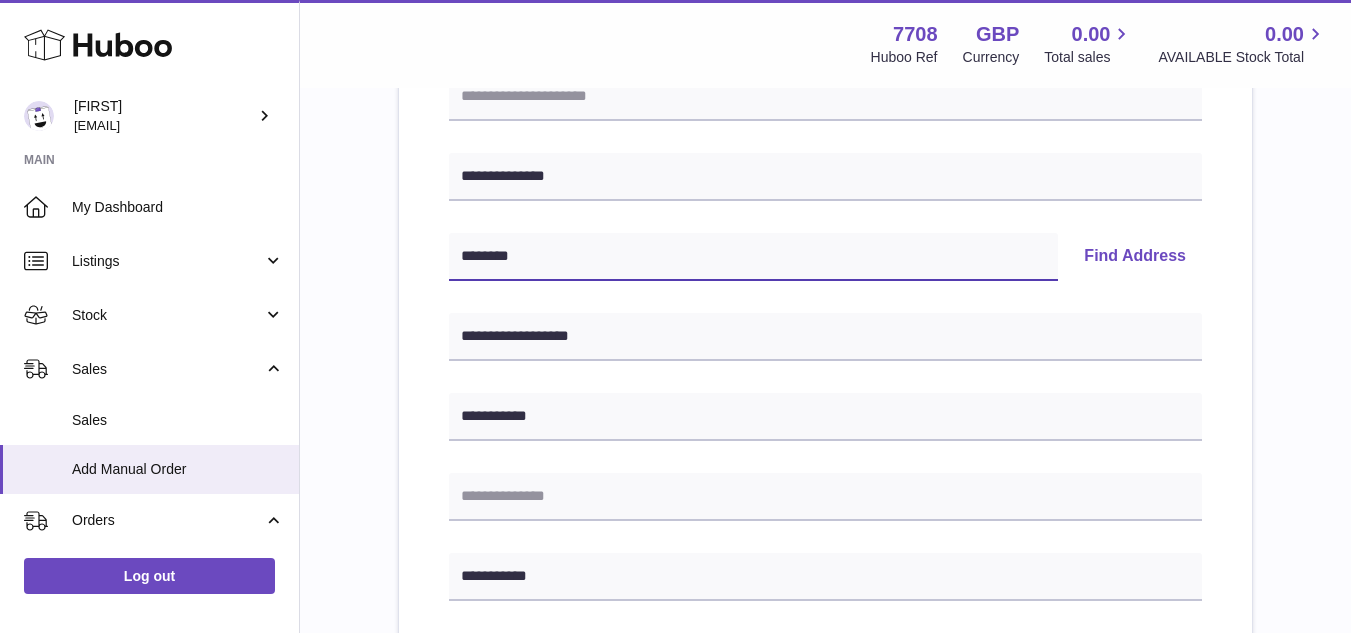 click on "*******" at bounding box center [753, 257] 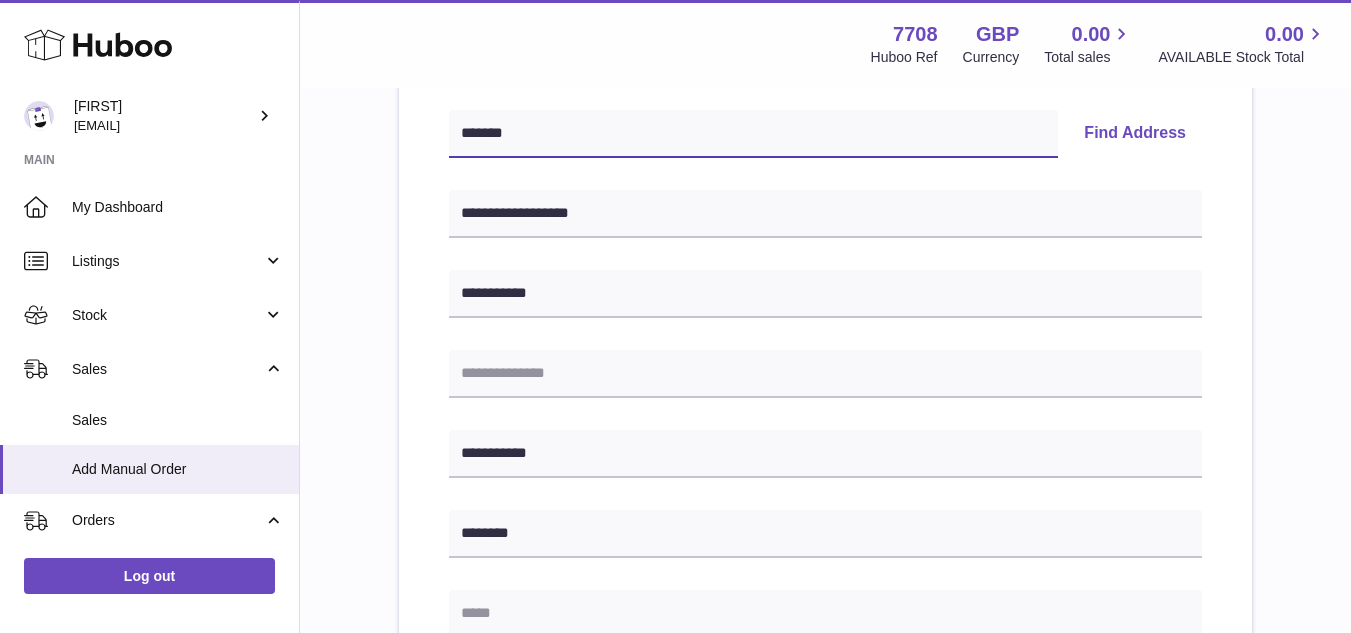 scroll, scrollTop: 462, scrollLeft: 0, axis: vertical 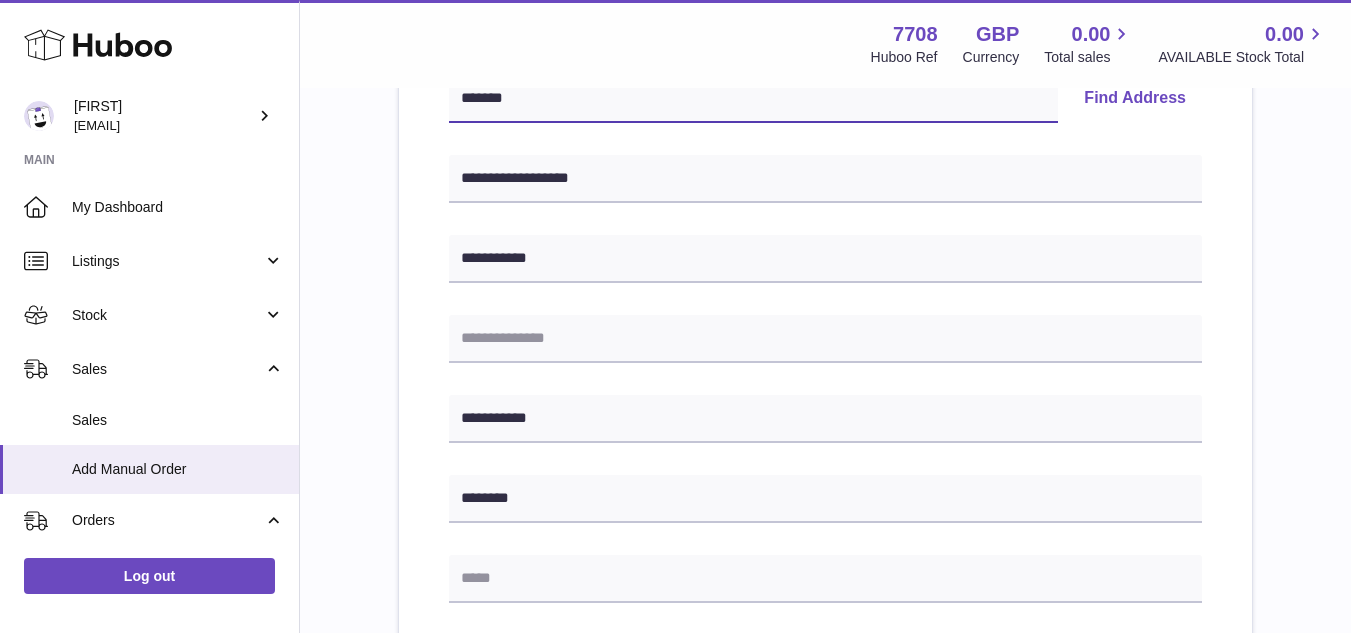 type on "*******" 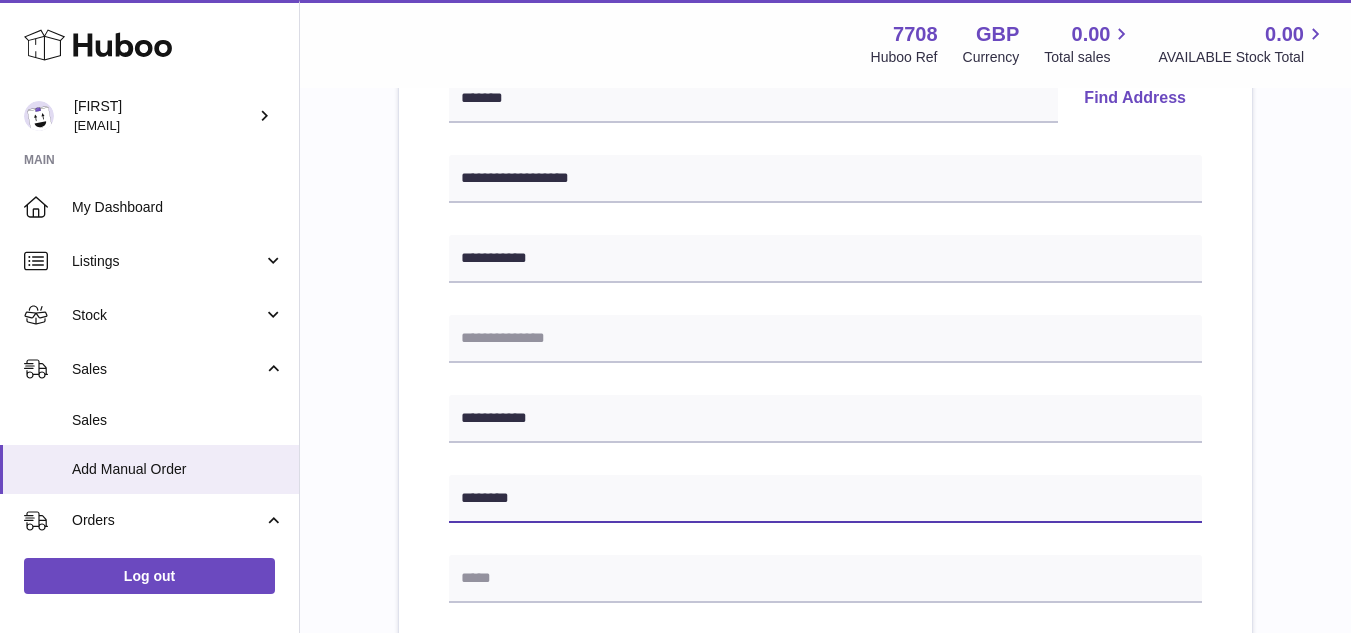 click on "*******" at bounding box center [825, 499] 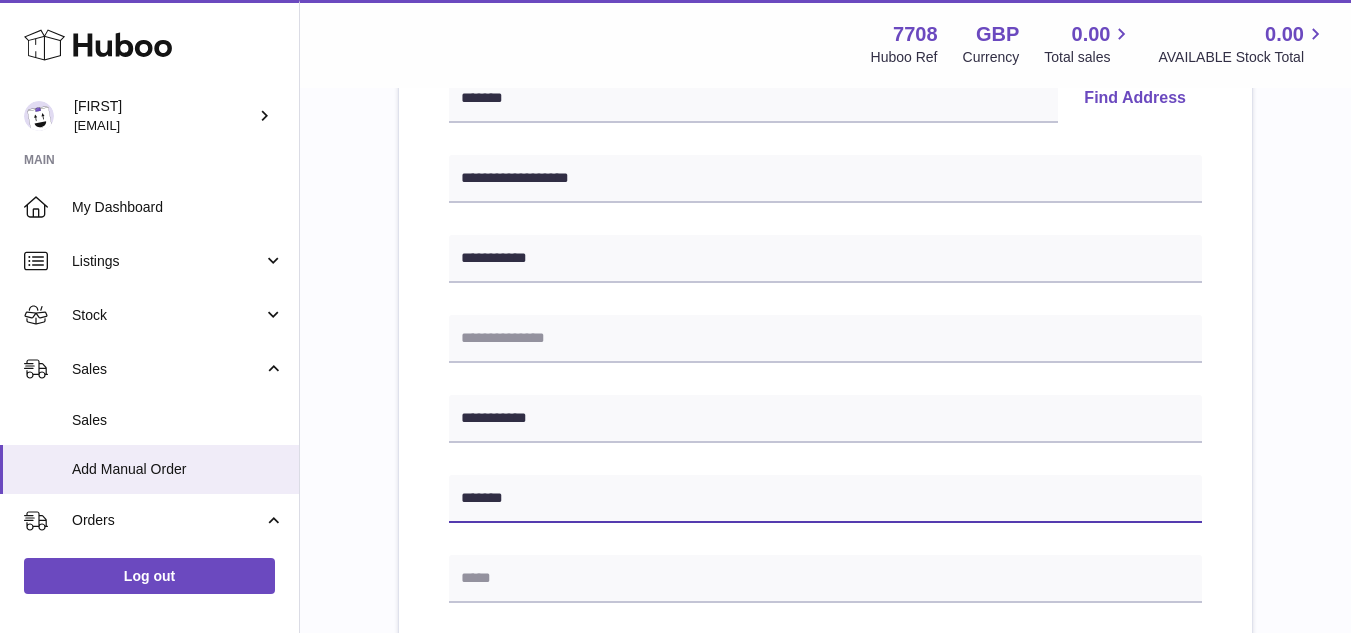 type on "*******" 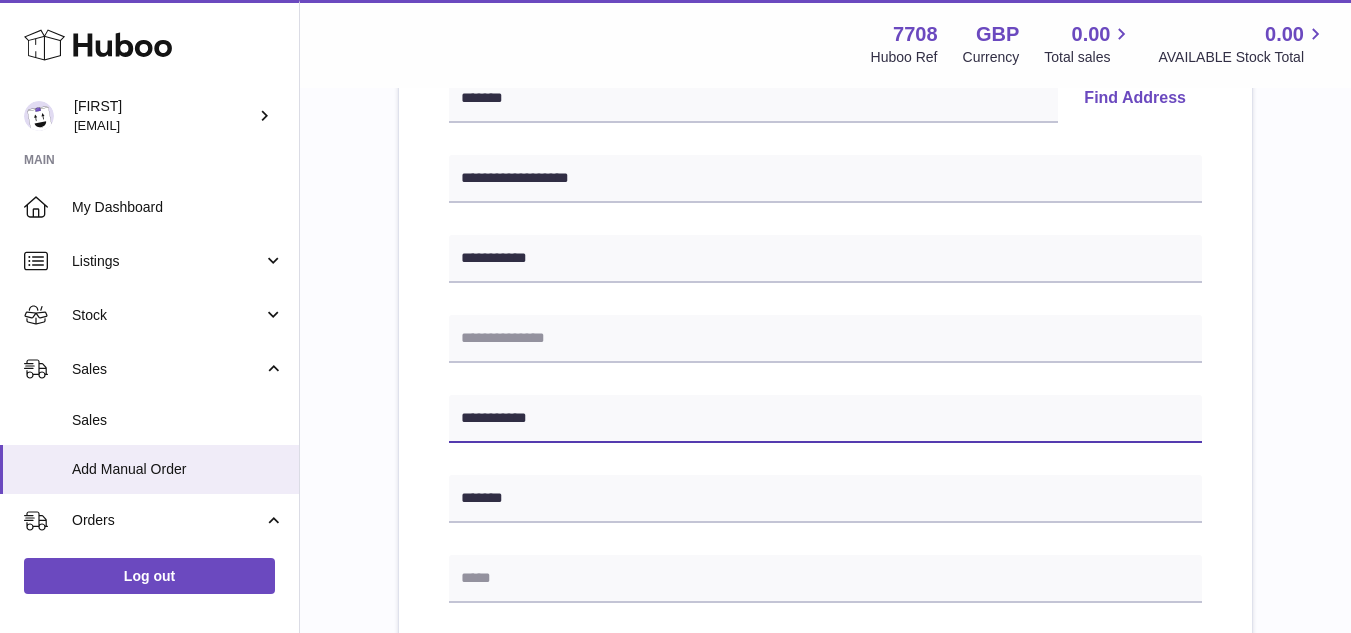 drag, startPoint x: 619, startPoint y: 417, endPoint x: 513, endPoint y: 139, distance: 297.5231 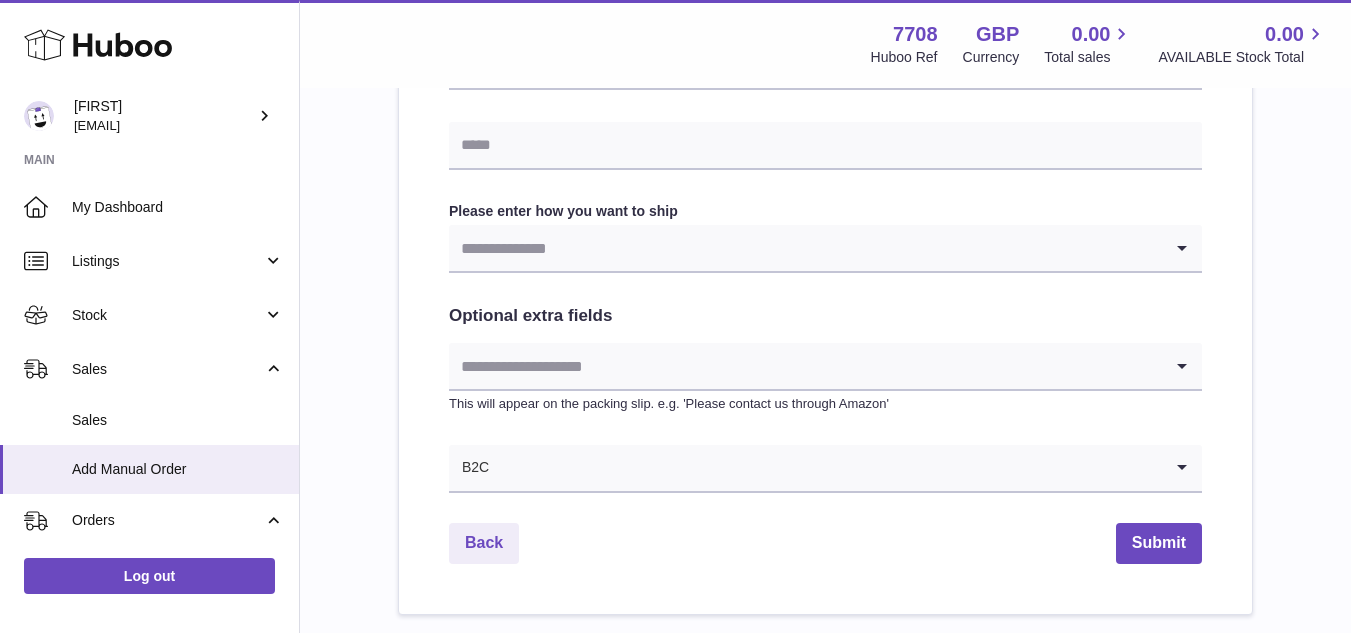 scroll, scrollTop: 1010, scrollLeft: 0, axis: vertical 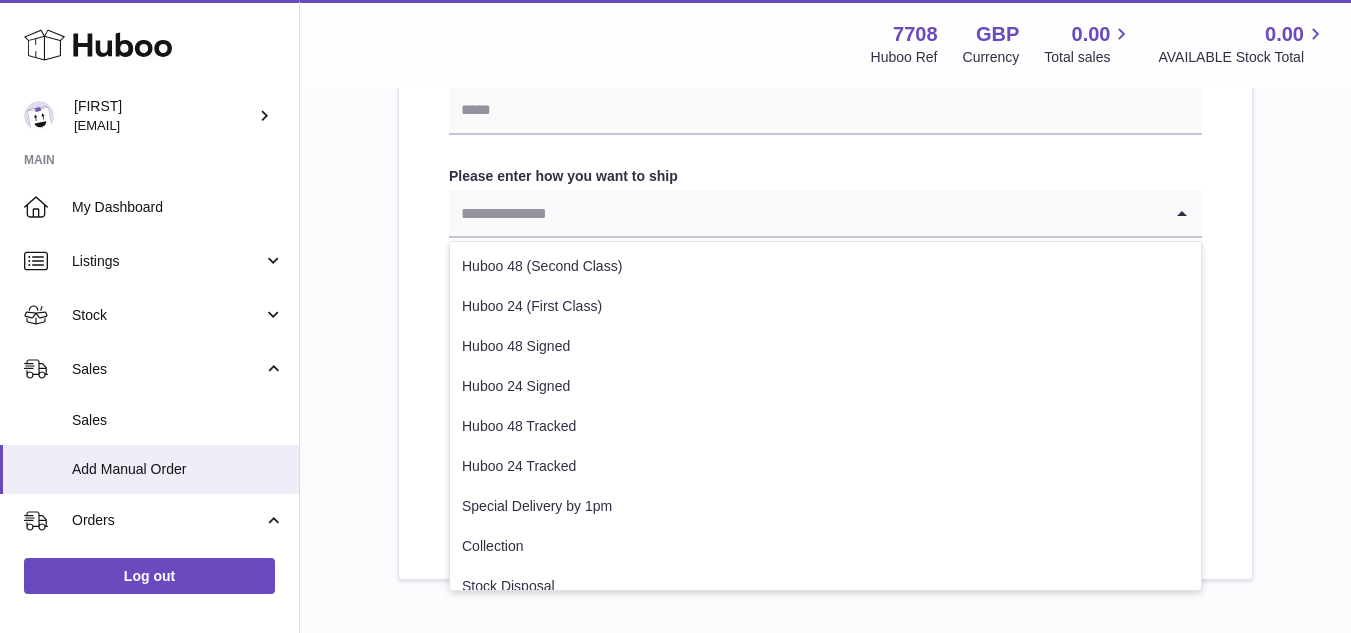 click at bounding box center [805, 213] 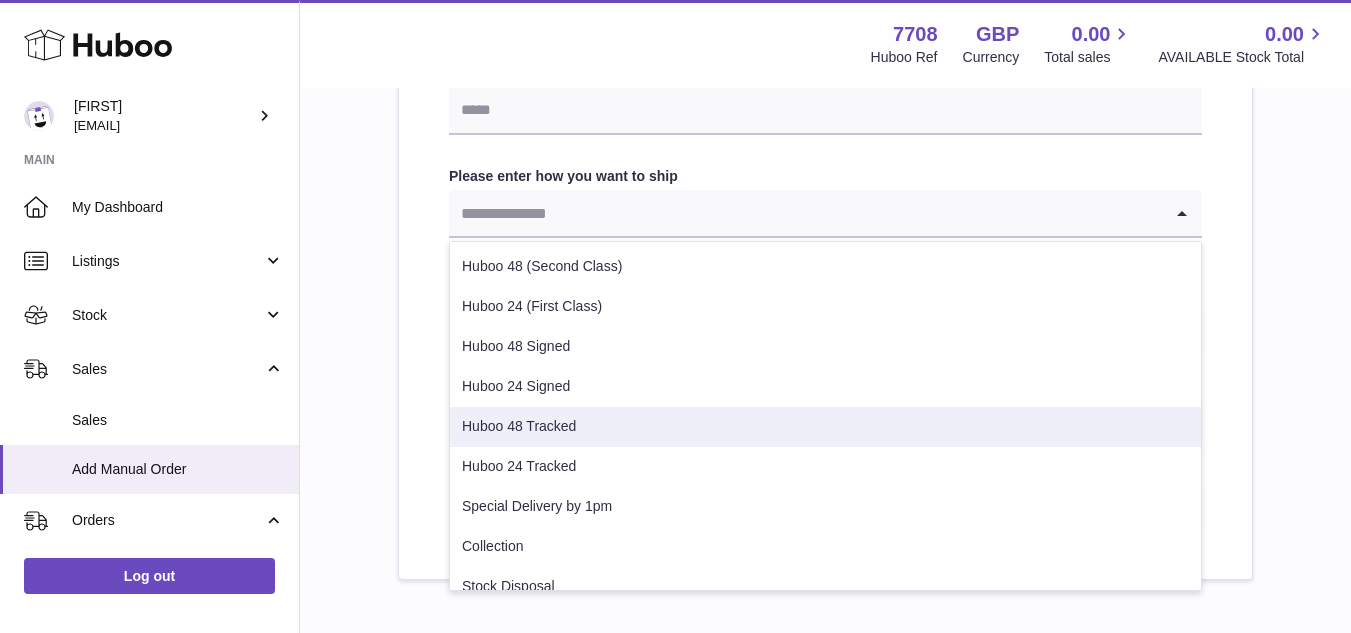 click on "Huboo 48 Tracked" at bounding box center [825, 427] 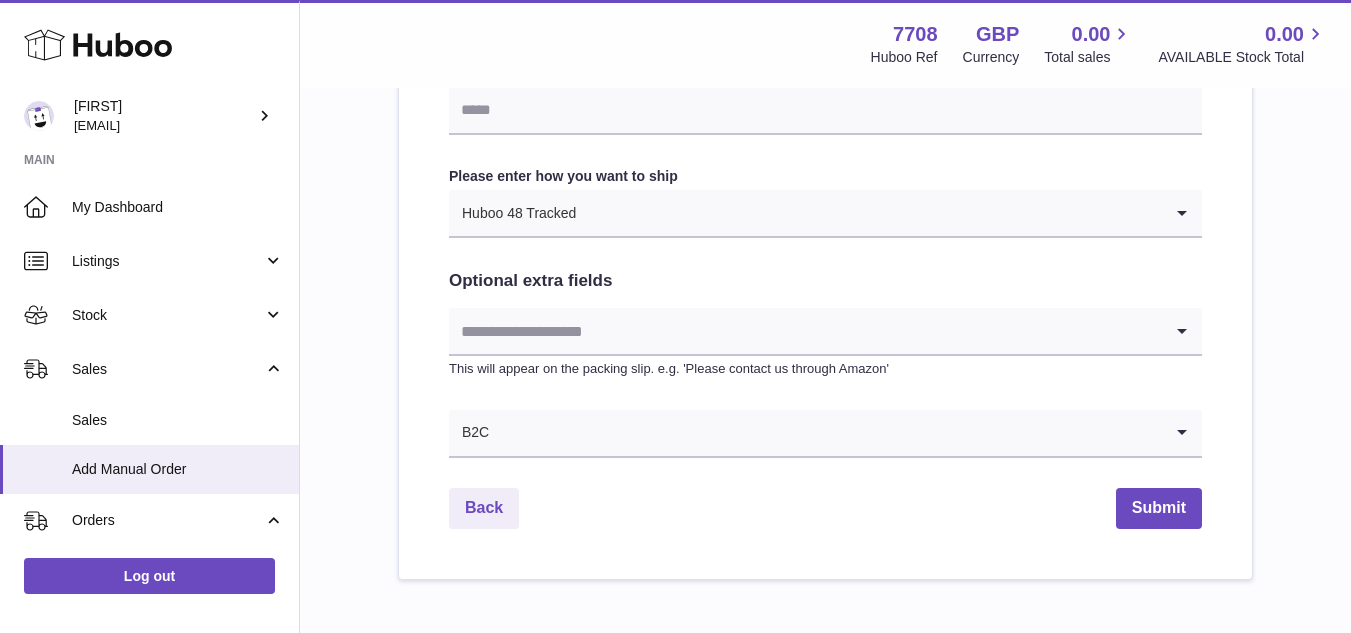 click at bounding box center [805, 331] 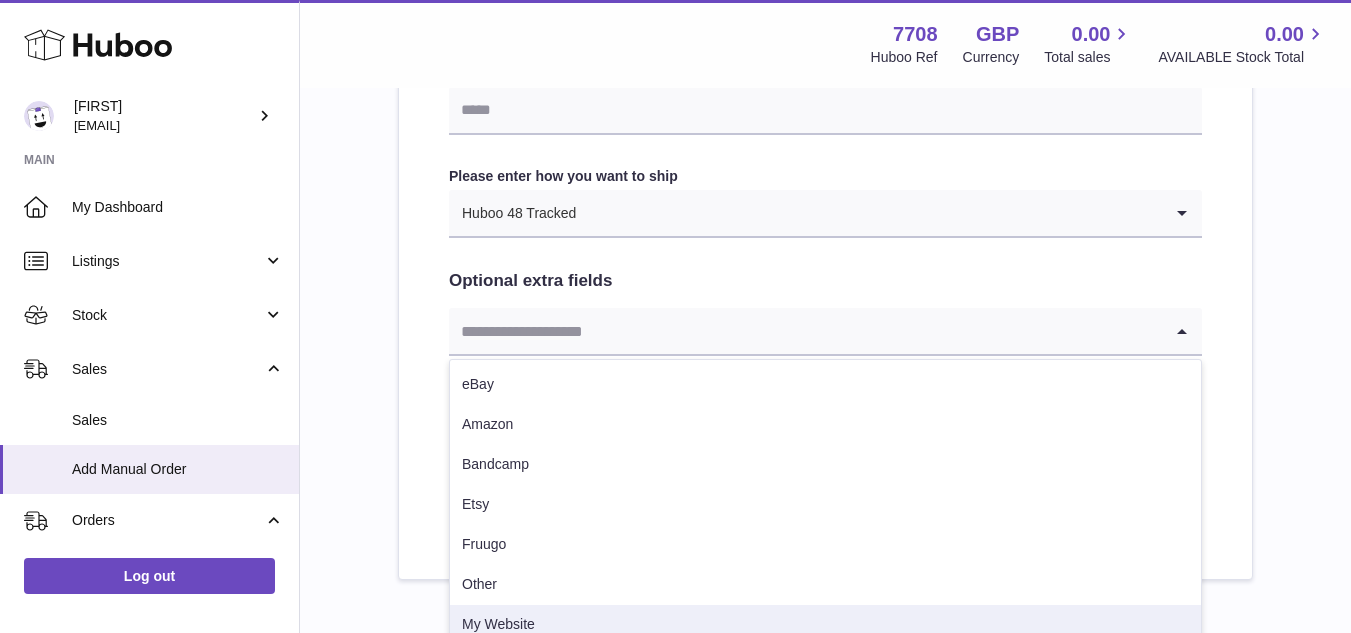click on "My Website" at bounding box center (825, 625) 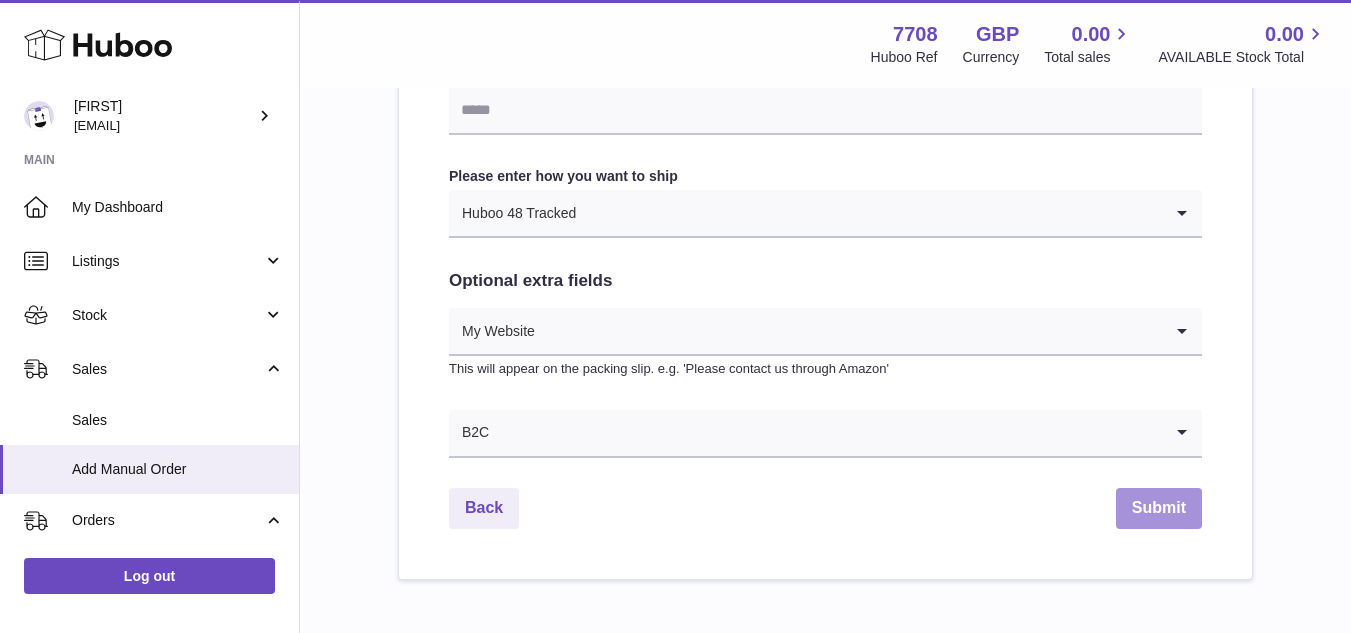 click on "Submit" at bounding box center [1159, 508] 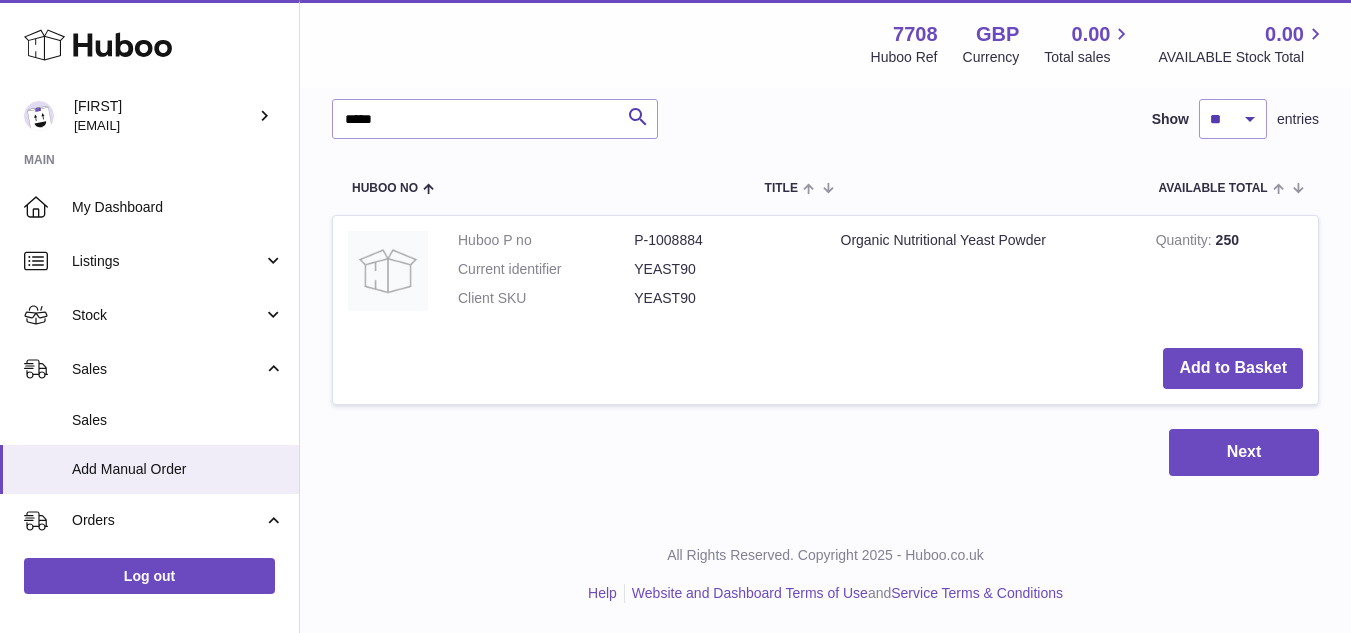 scroll, scrollTop: 0, scrollLeft: 0, axis: both 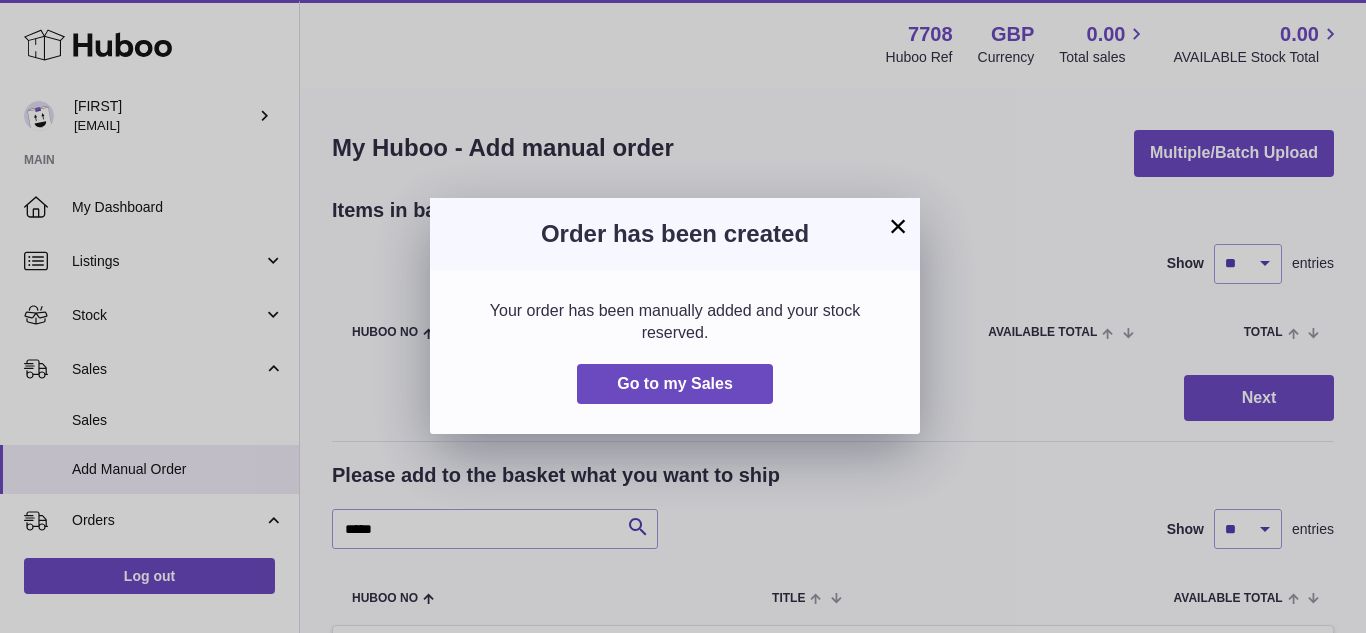 click on "×" at bounding box center [898, 226] 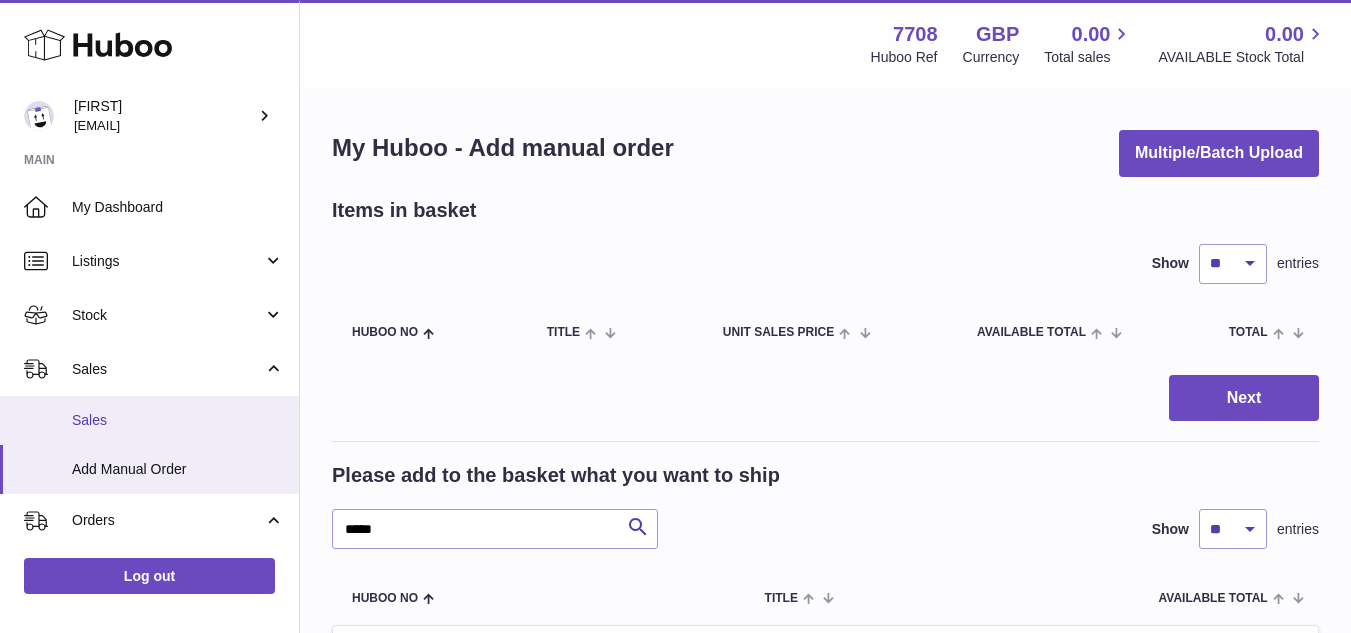 click on "Sales" at bounding box center (149, 420) 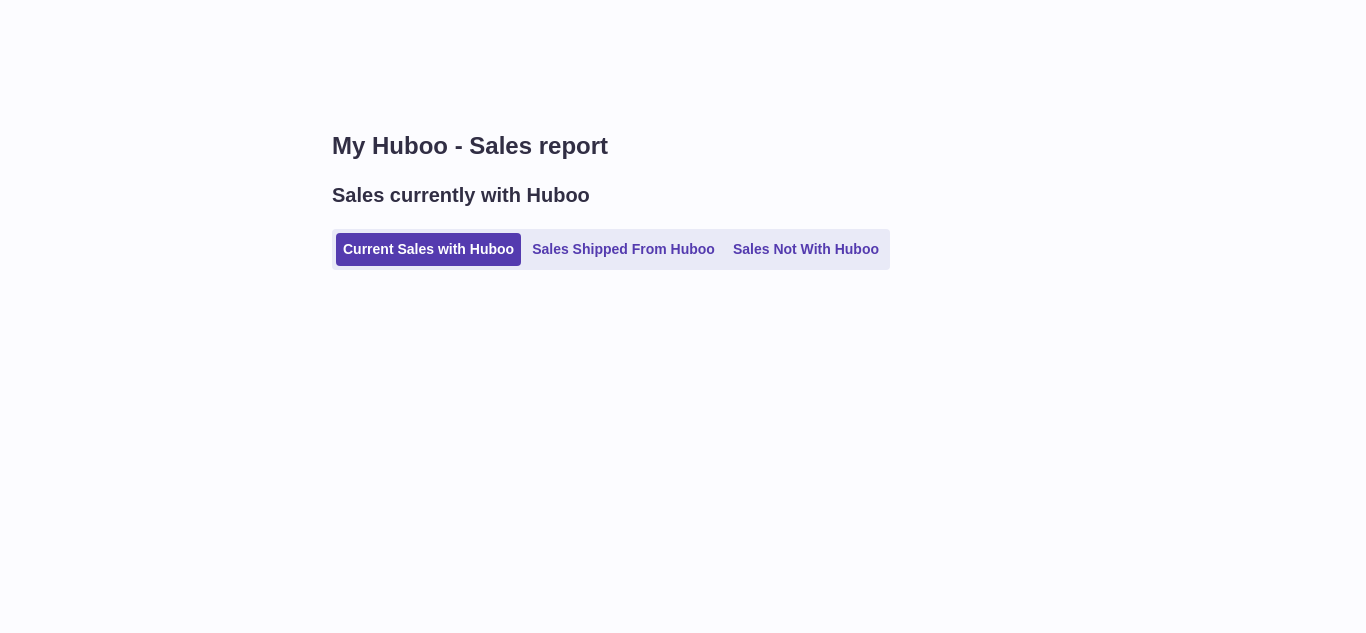 scroll, scrollTop: 0, scrollLeft: 0, axis: both 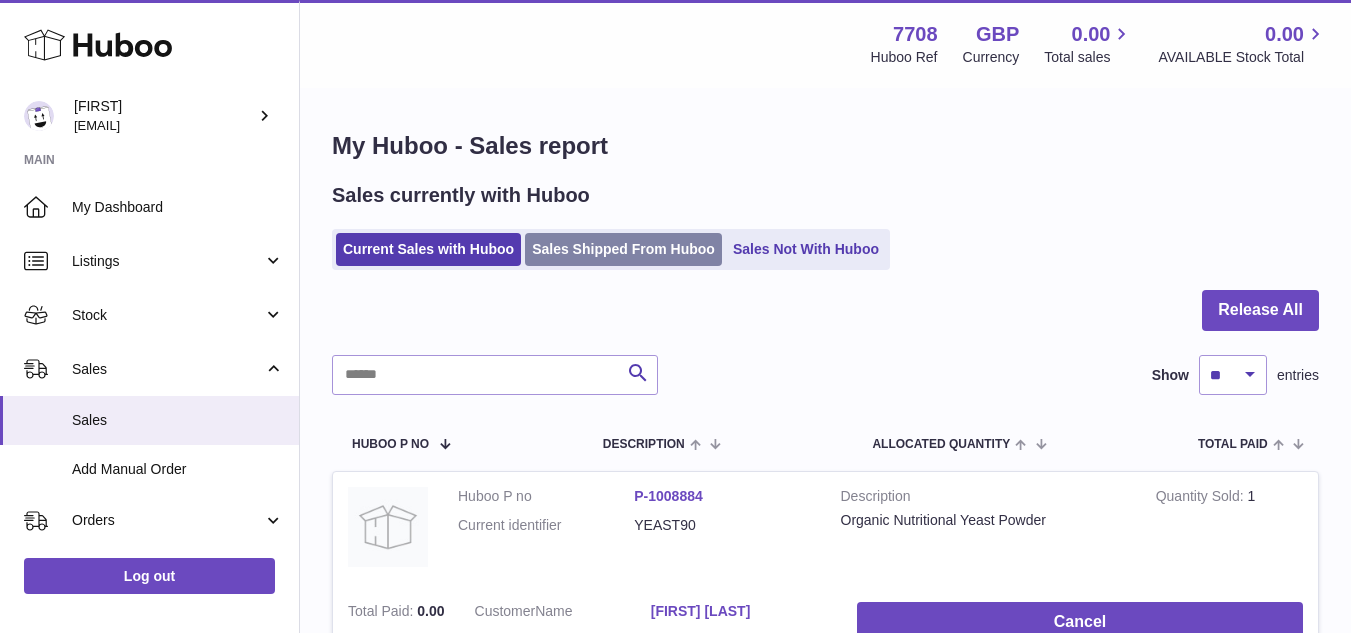 click on "Sales Shipped From Huboo" at bounding box center (623, 249) 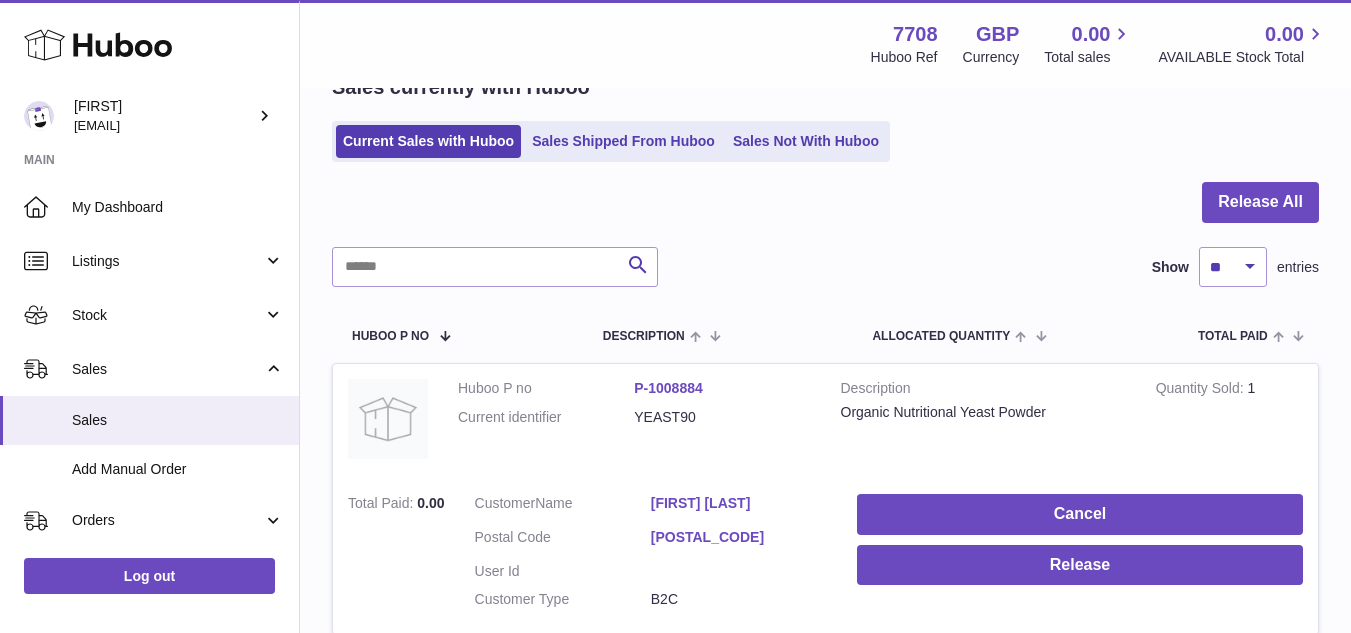 scroll, scrollTop: 112, scrollLeft: 0, axis: vertical 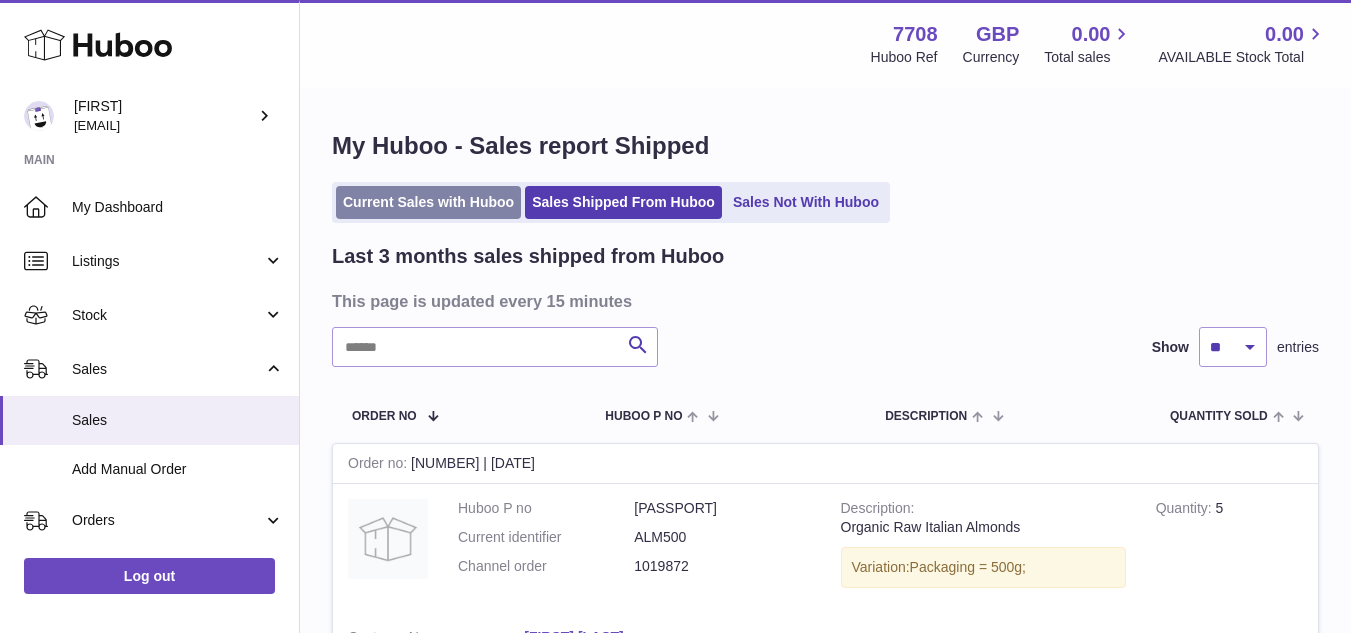 click on "Current Sales with Huboo" at bounding box center (428, 202) 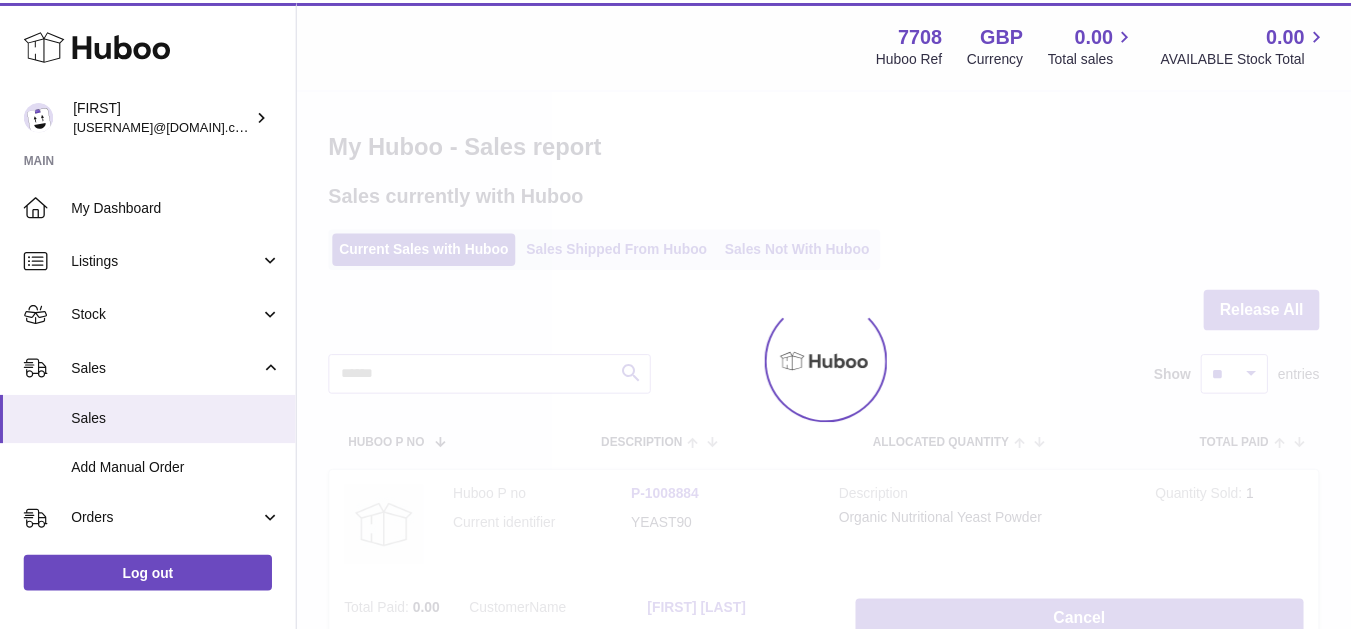 scroll, scrollTop: 0, scrollLeft: 0, axis: both 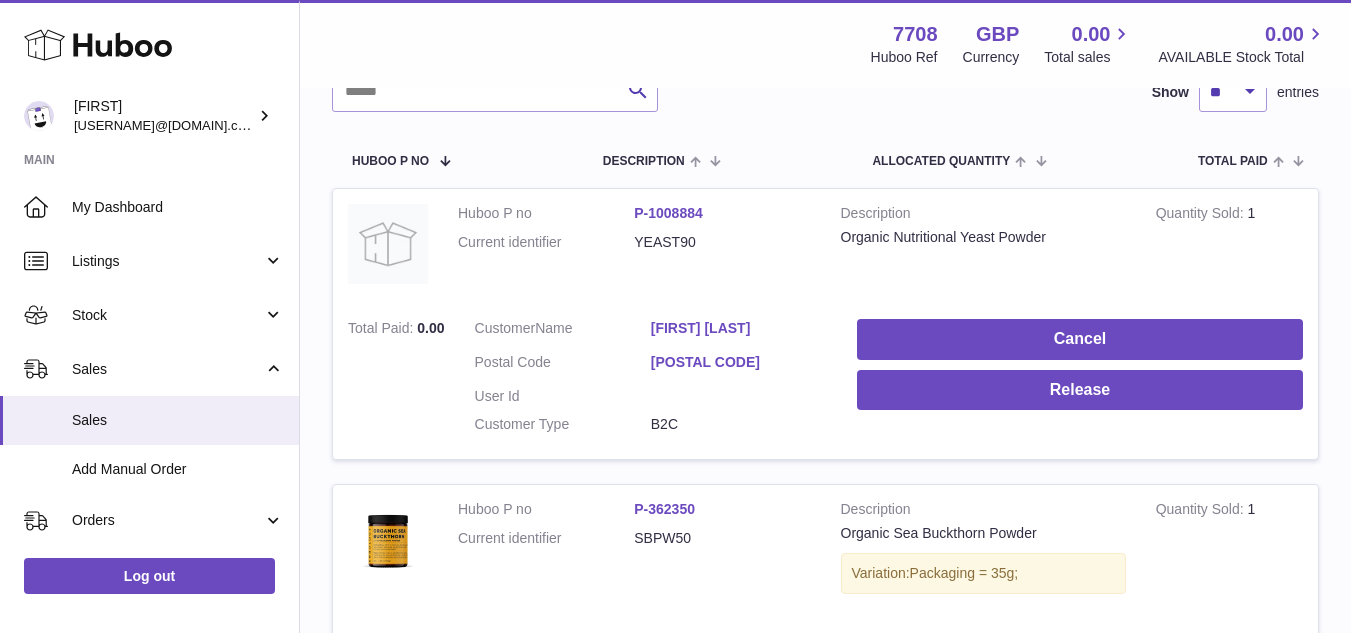 click on "[FIRST] [LAST]" at bounding box center [739, 328] 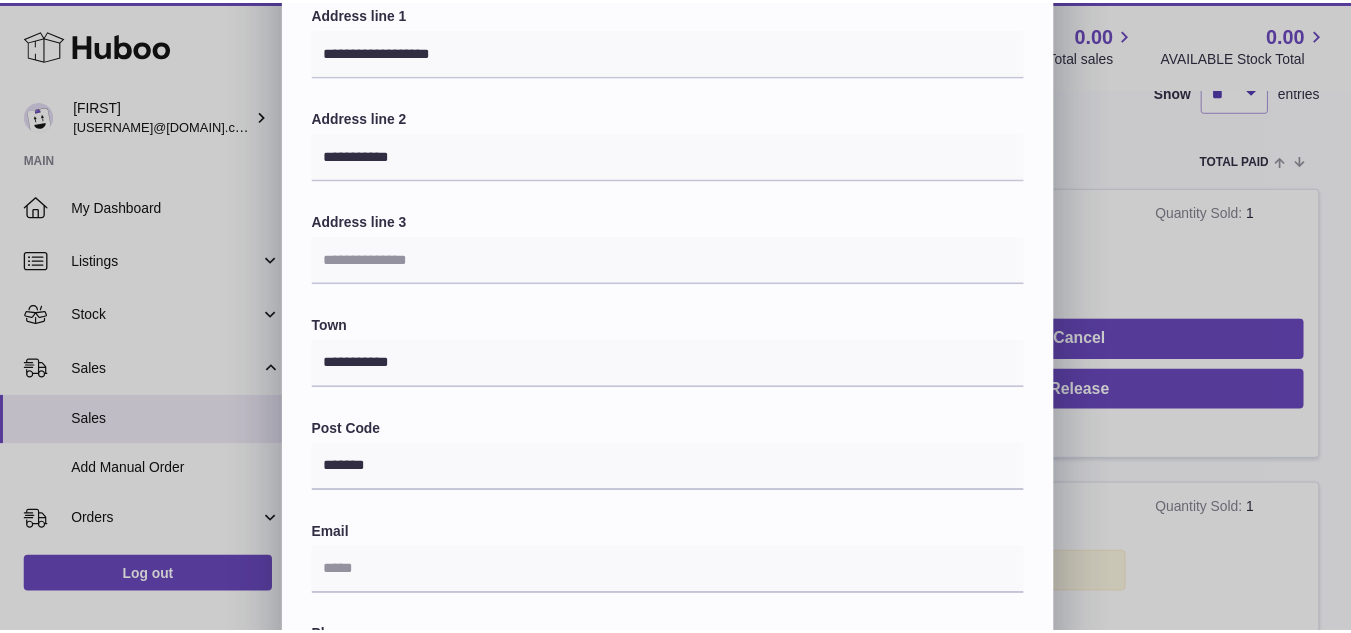 scroll, scrollTop: 0, scrollLeft: 0, axis: both 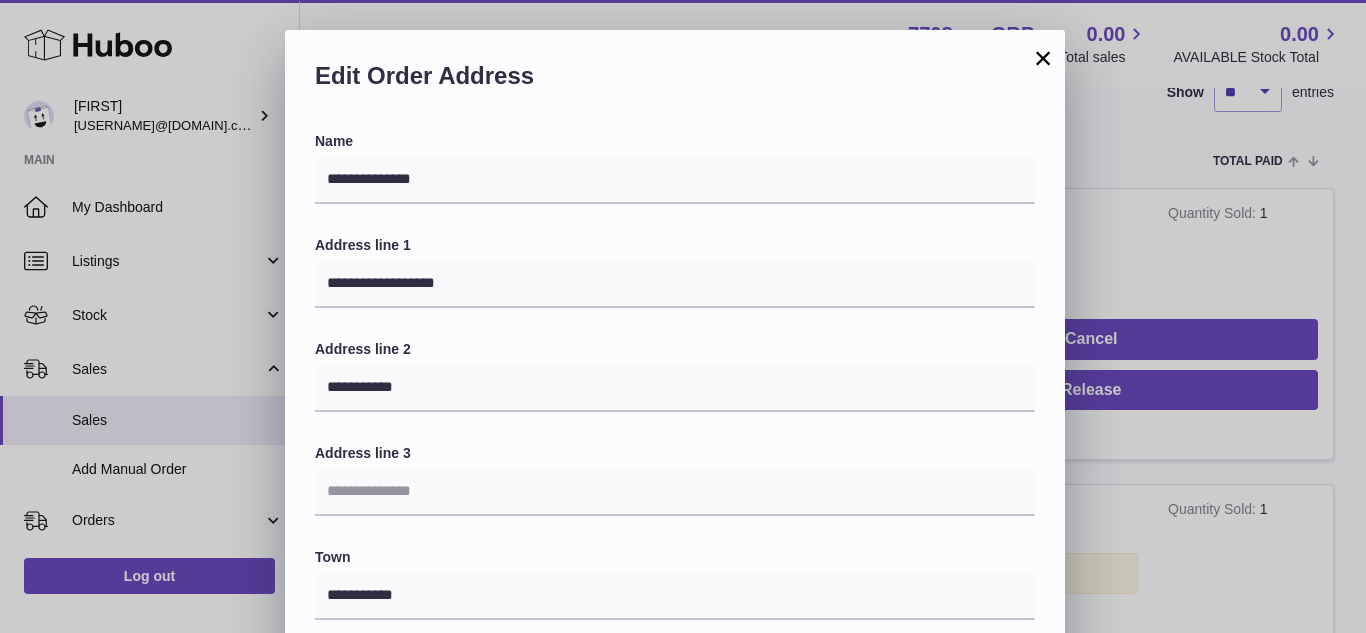 click on "×" at bounding box center [1043, 58] 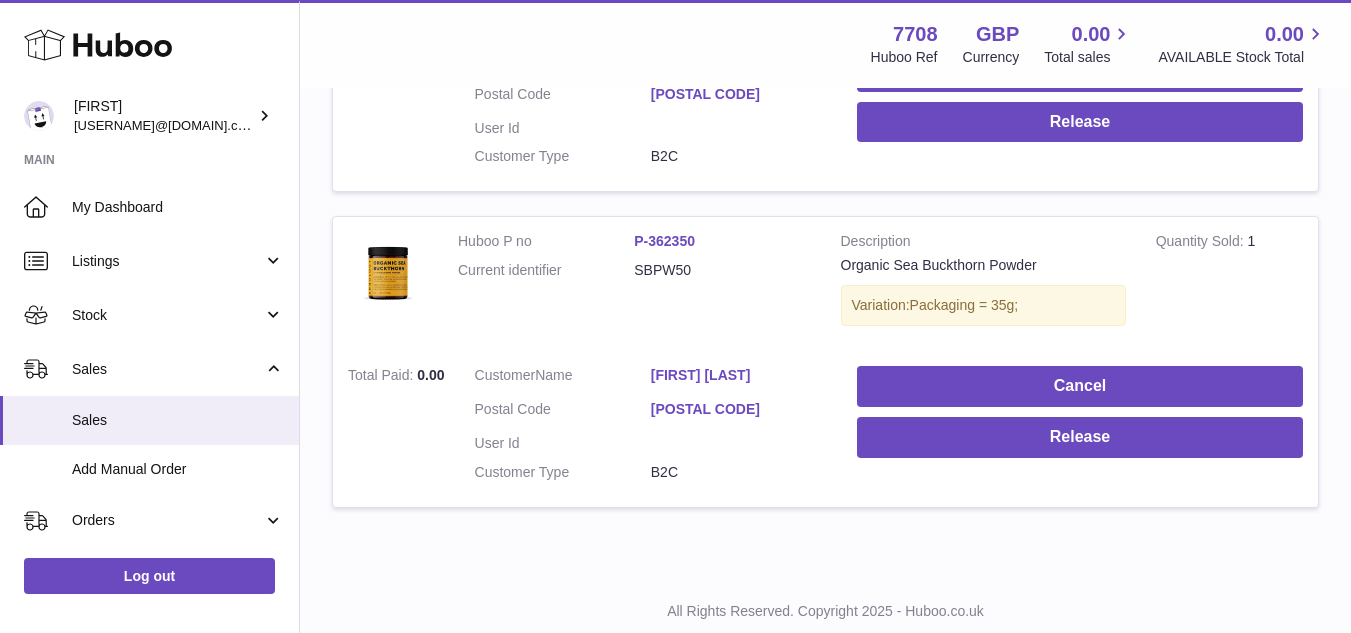scroll, scrollTop: 555, scrollLeft: 0, axis: vertical 